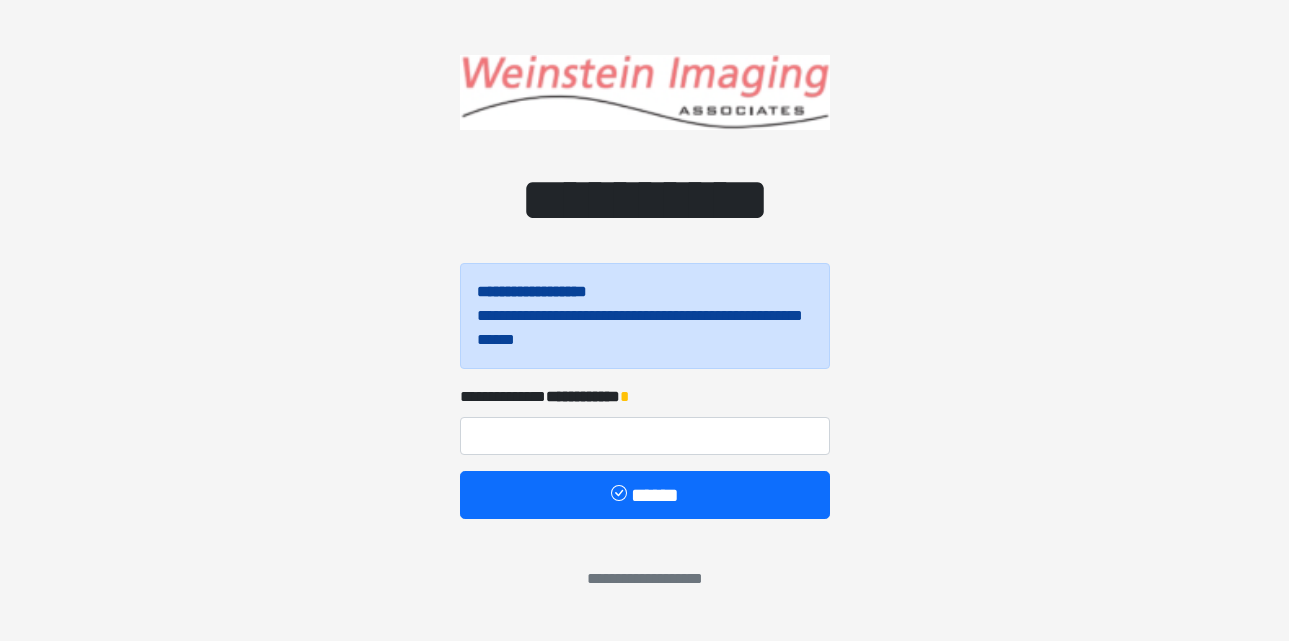 scroll, scrollTop: 0, scrollLeft: 0, axis: both 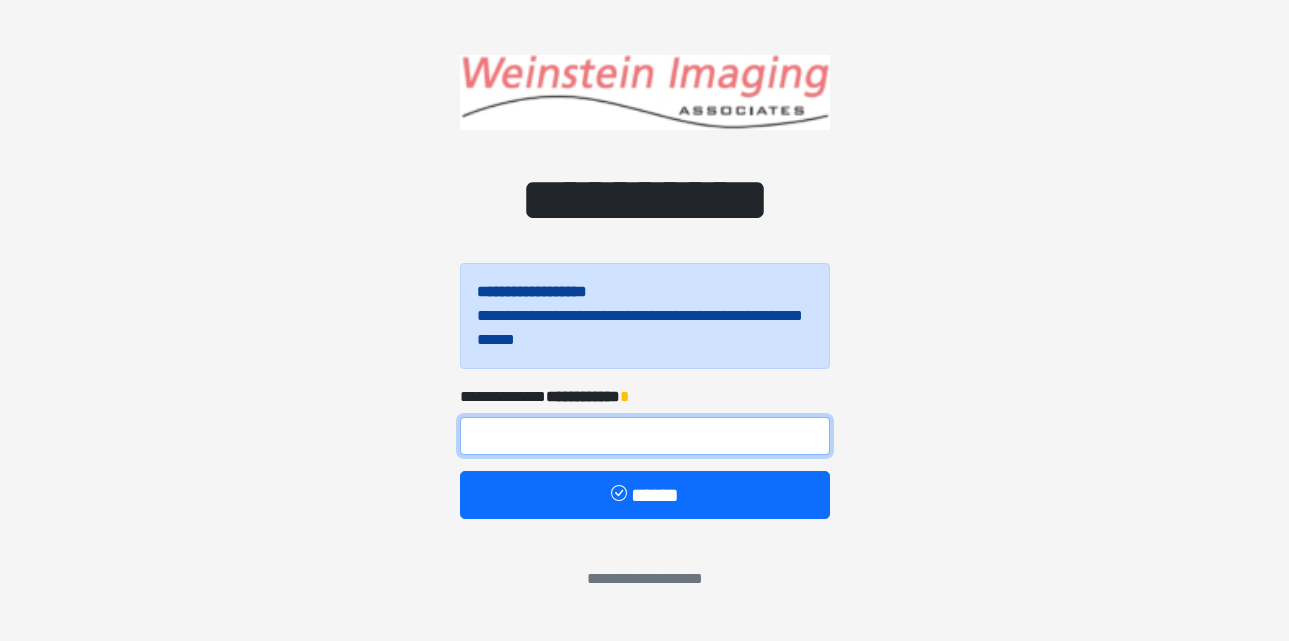 click at bounding box center (645, 436) 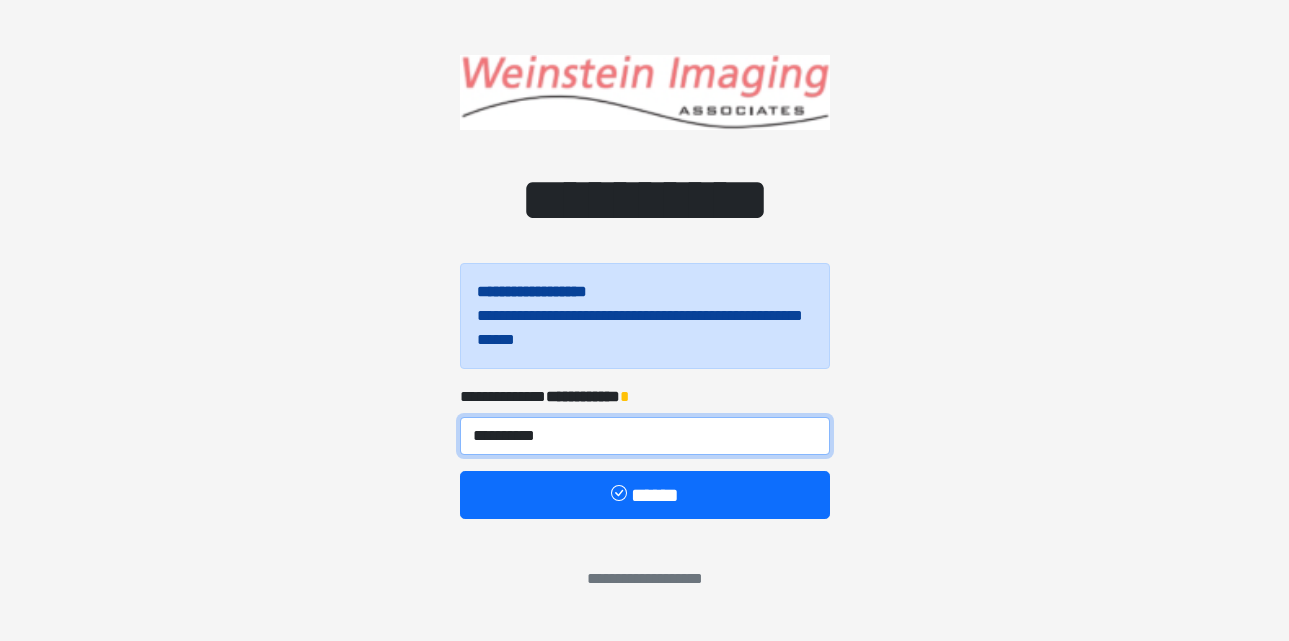type on "**********" 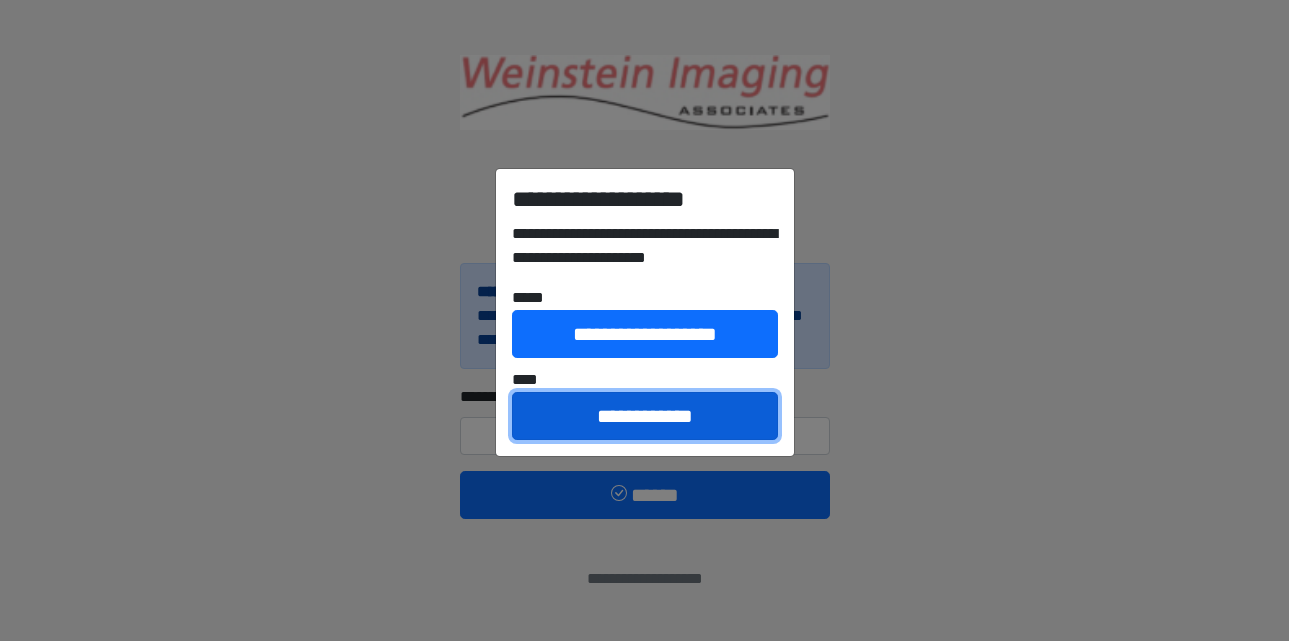 click on "**********" at bounding box center (645, 416) 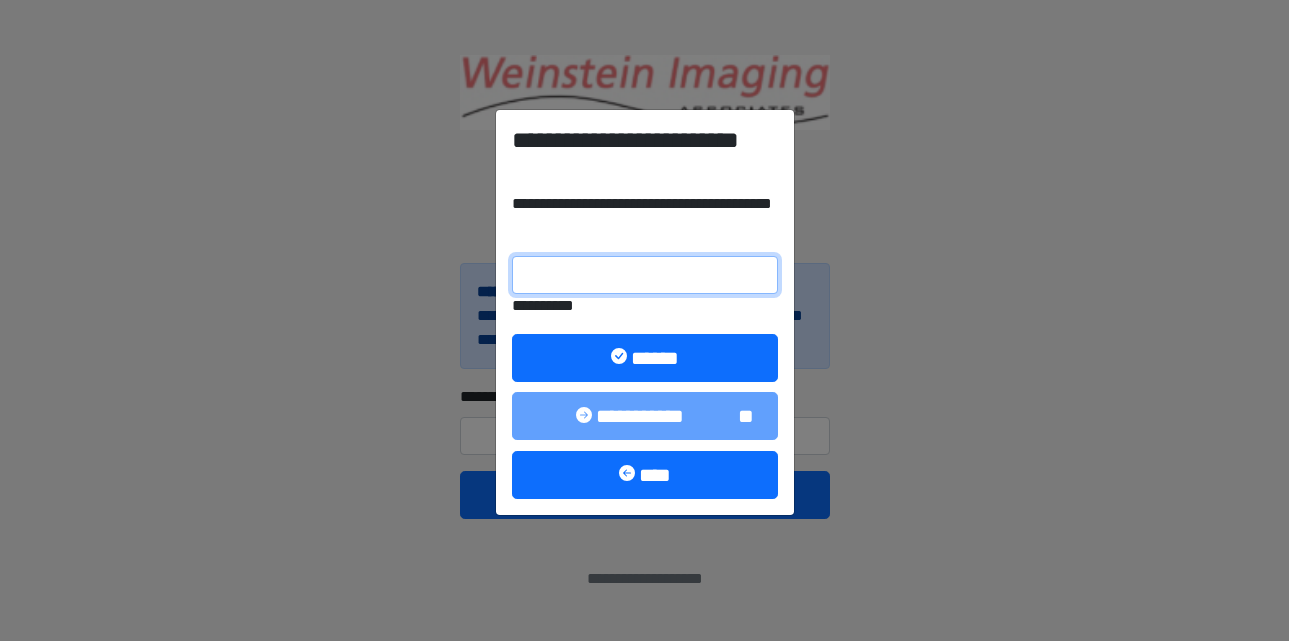 click on "**********" at bounding box center (645, 275) 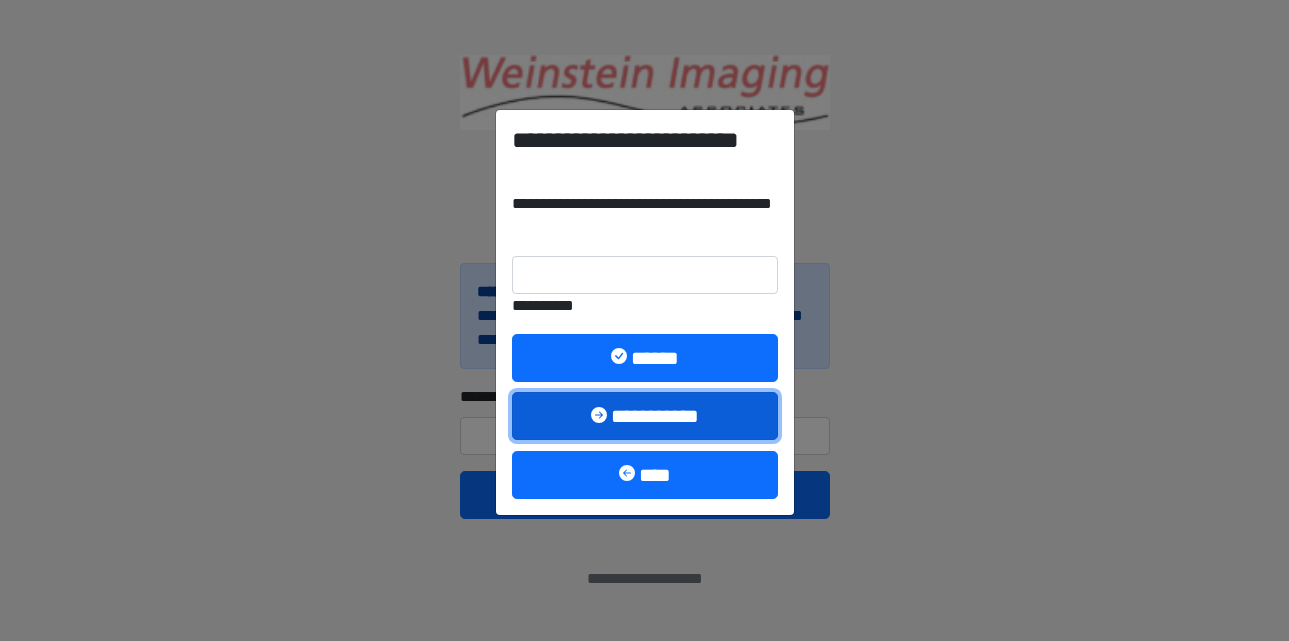 click on "**********" at bounding box center [645, 416] 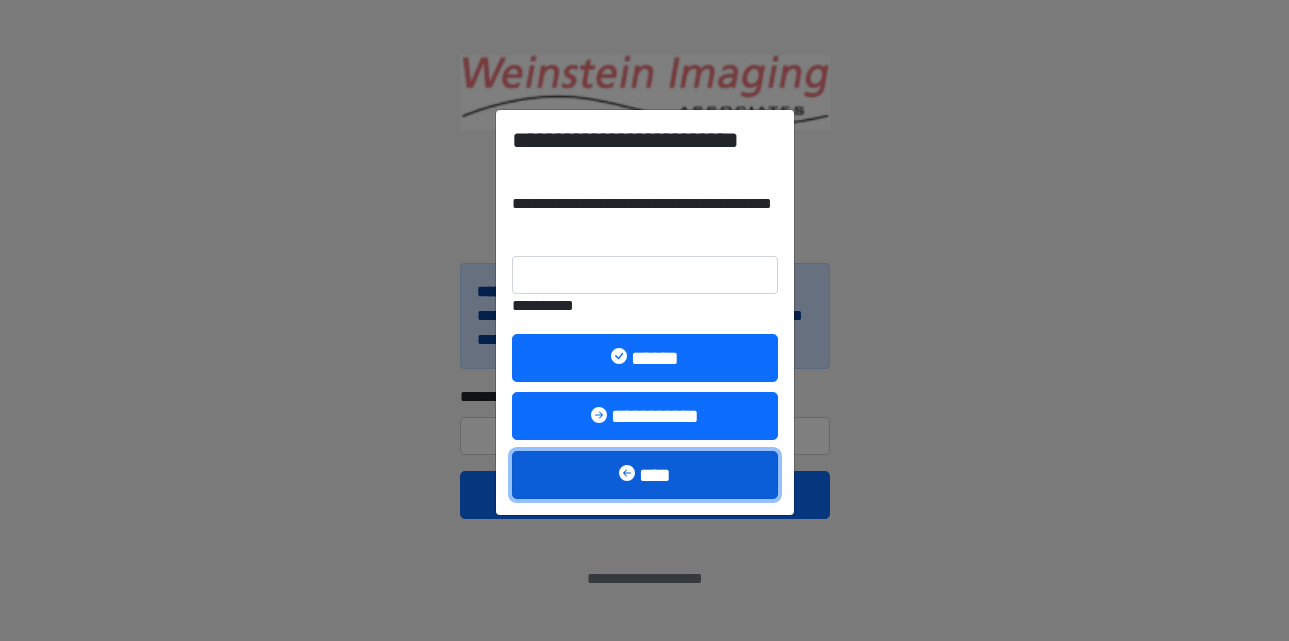 click on "****" at bounding box center (645, 475) 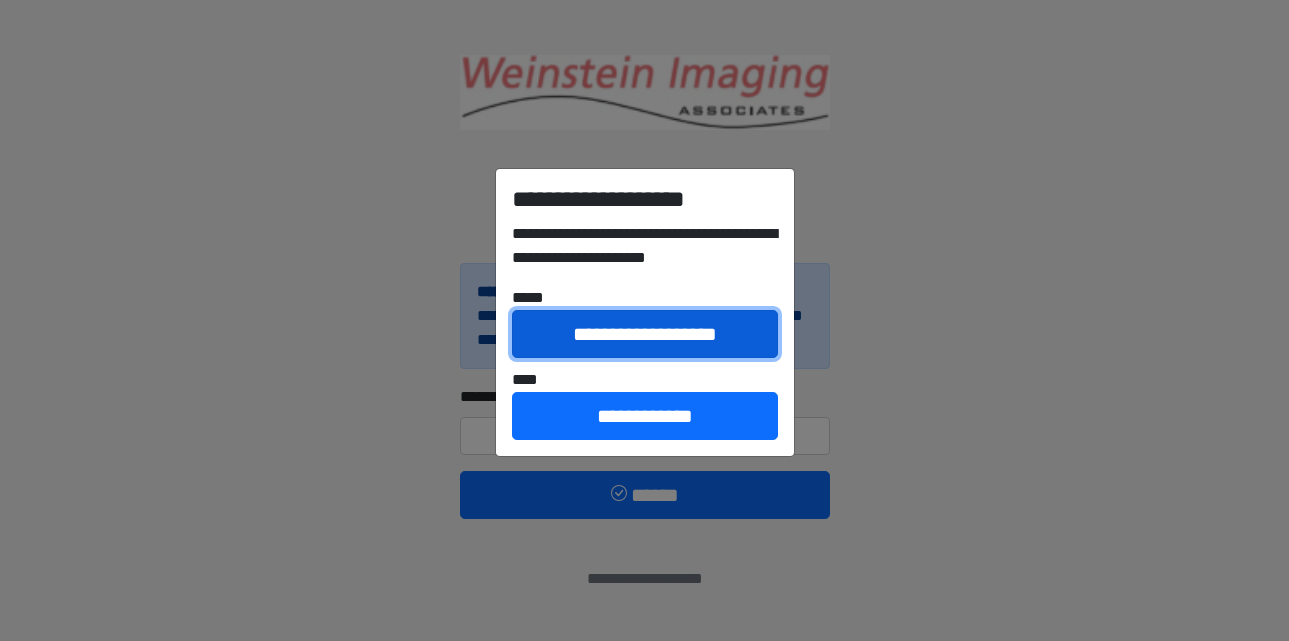 click on "**********" at bounding box center (645, 334) 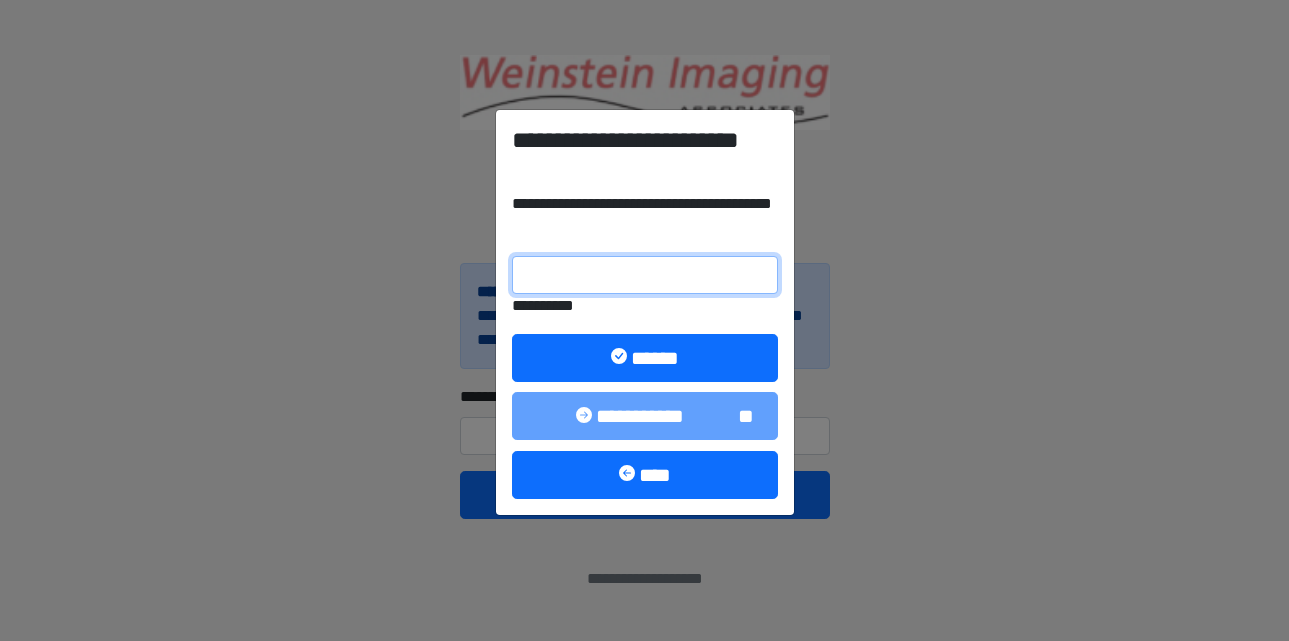 click on "**********" at bounding box center (645, 275) 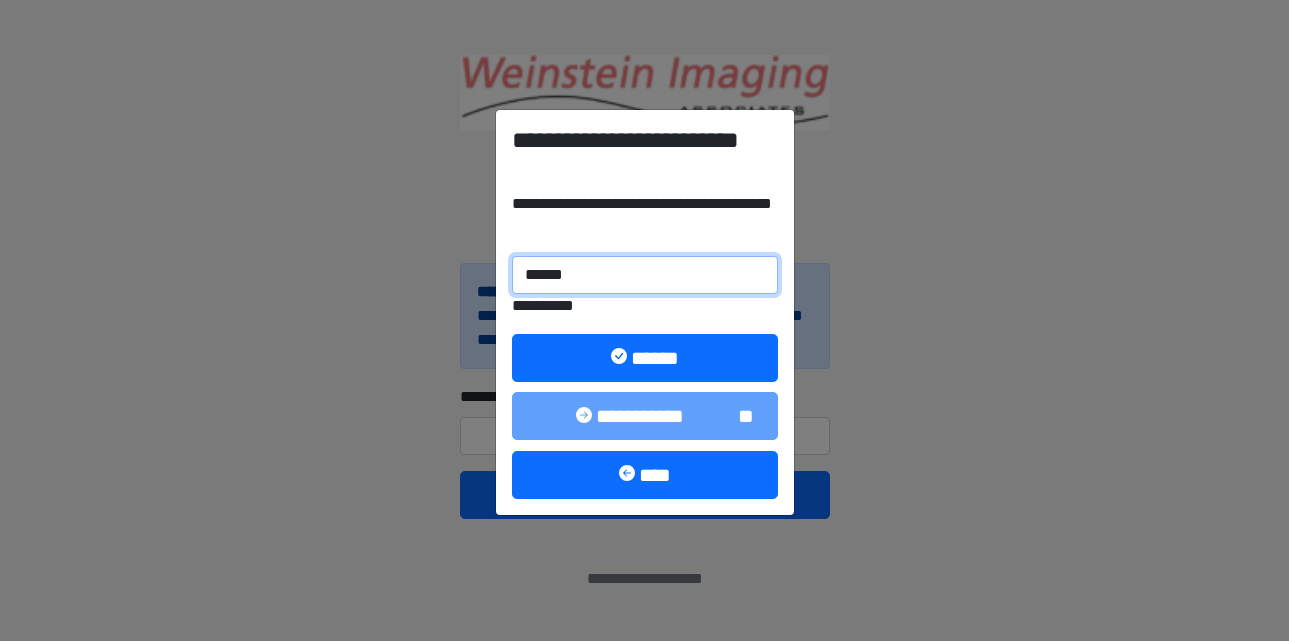 type on "******" 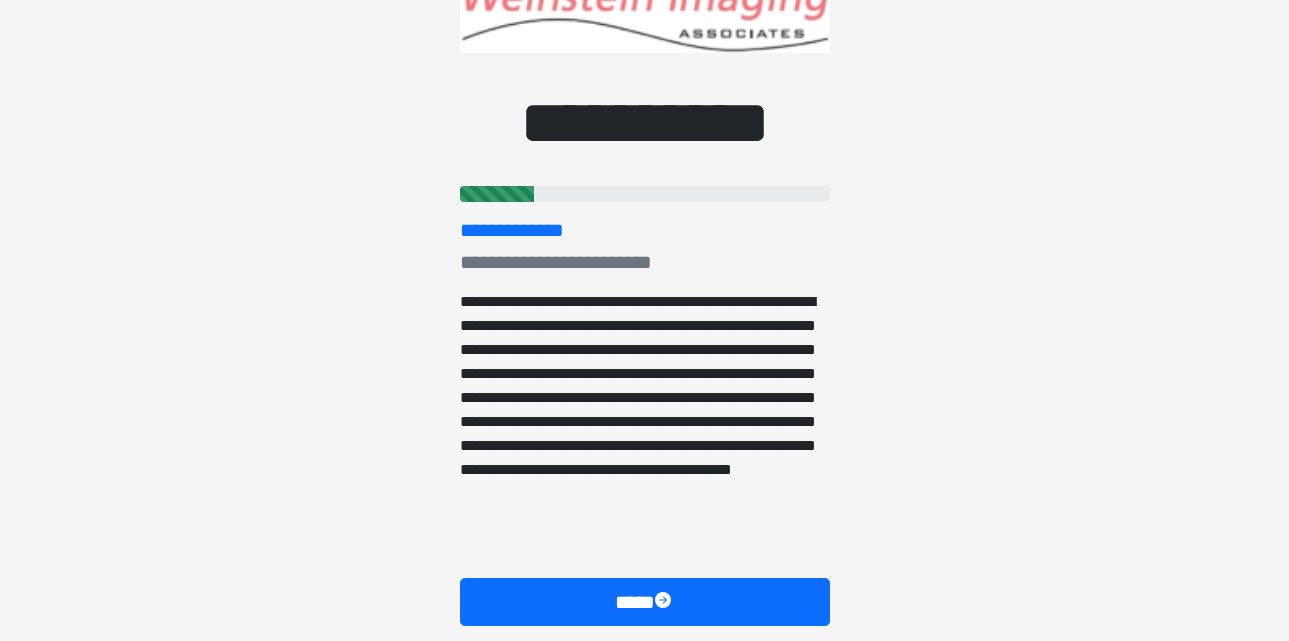 scroll, scrollTop: 165, scrollLeft: 0, axis: vertical 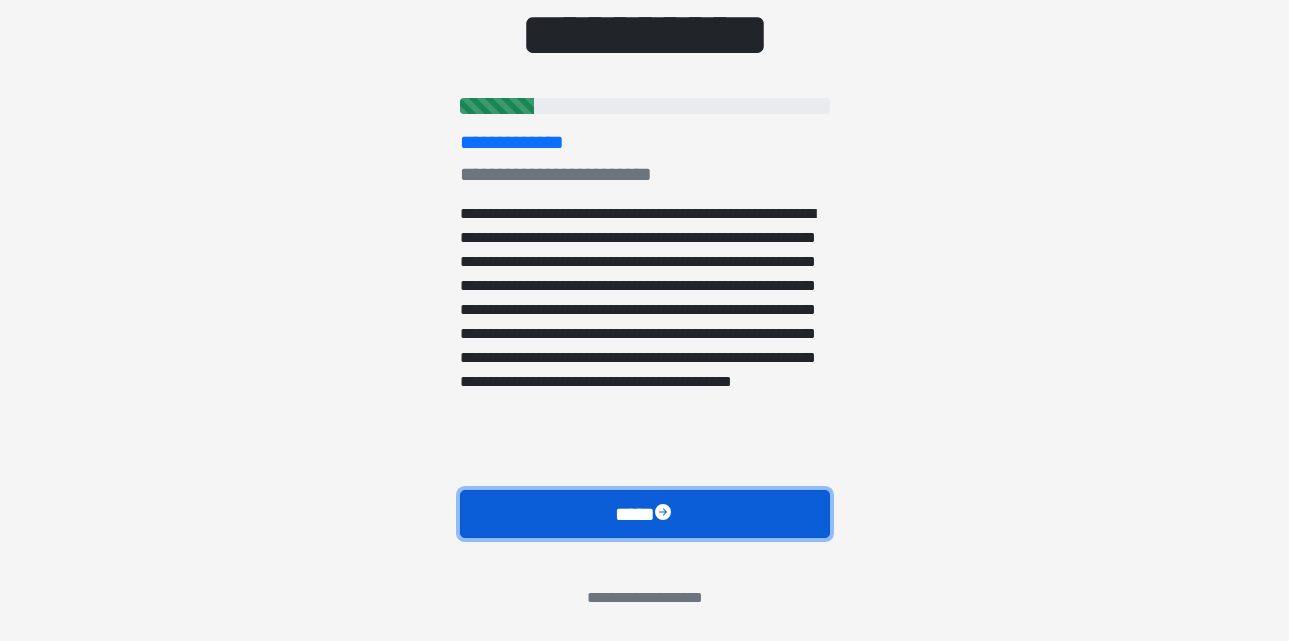 click on "****" at bounding box center (645, 514) 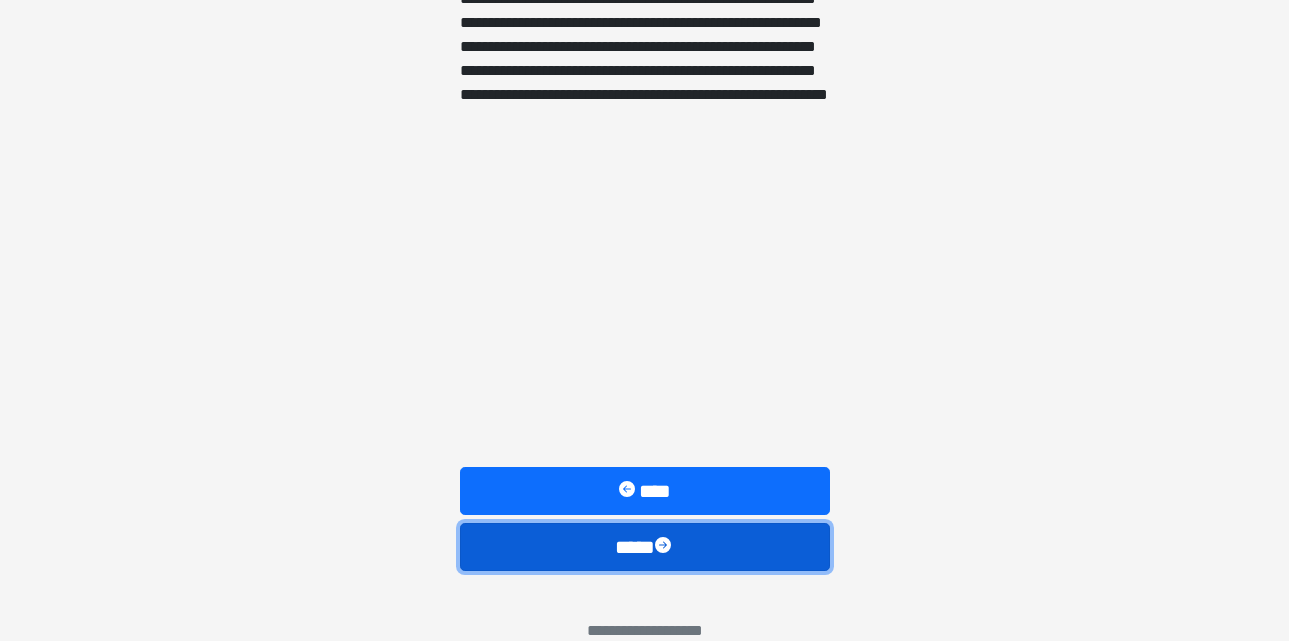 scroll, scrollTop: 1845, scrollLeft: 0, axis: vertical 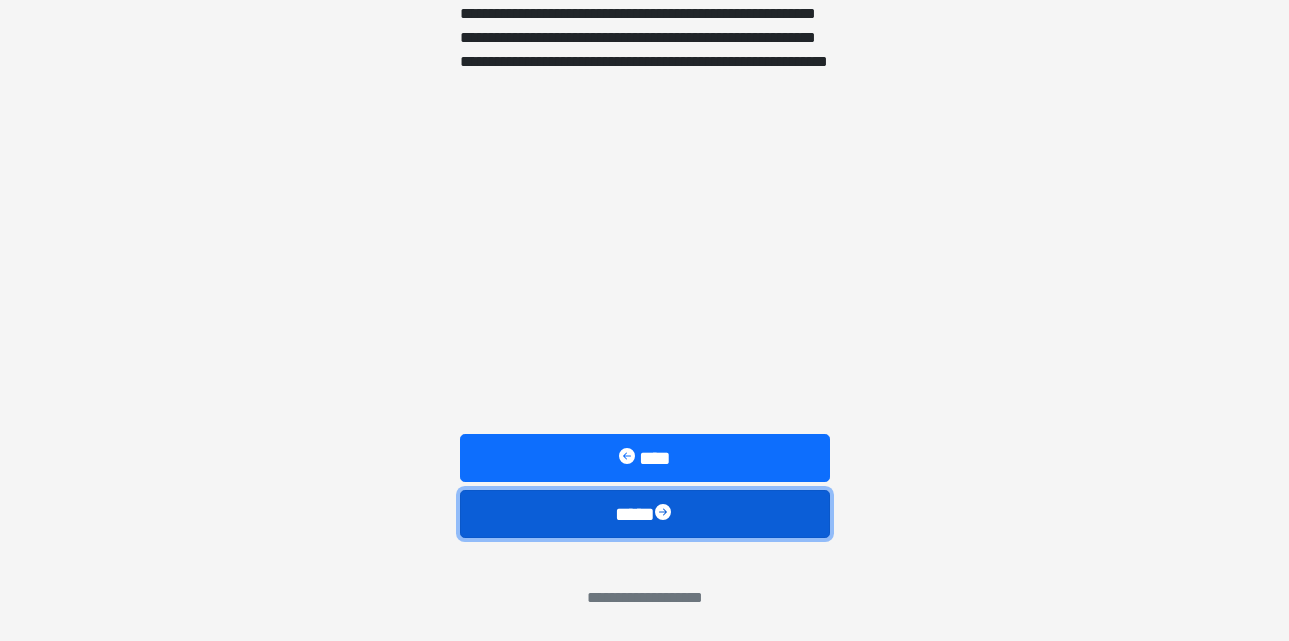click on "****" at bounding box center (645, 514) 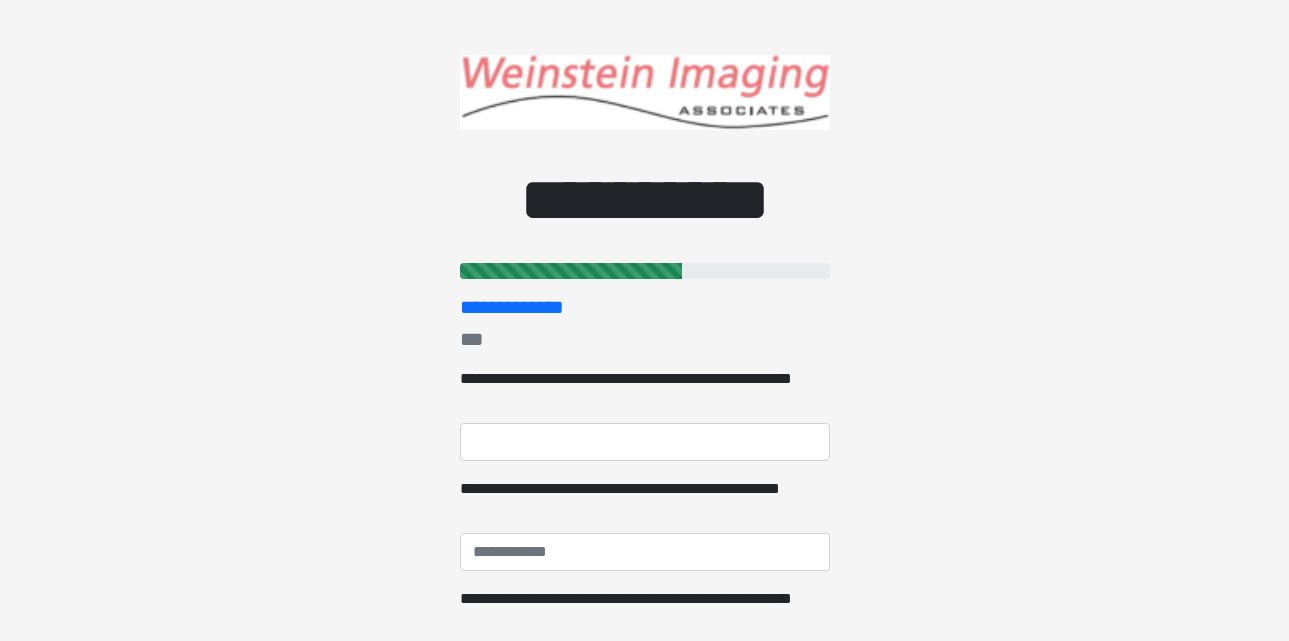 scroll, scrollTop: 54, scrollLeft: 0, axis: vertical 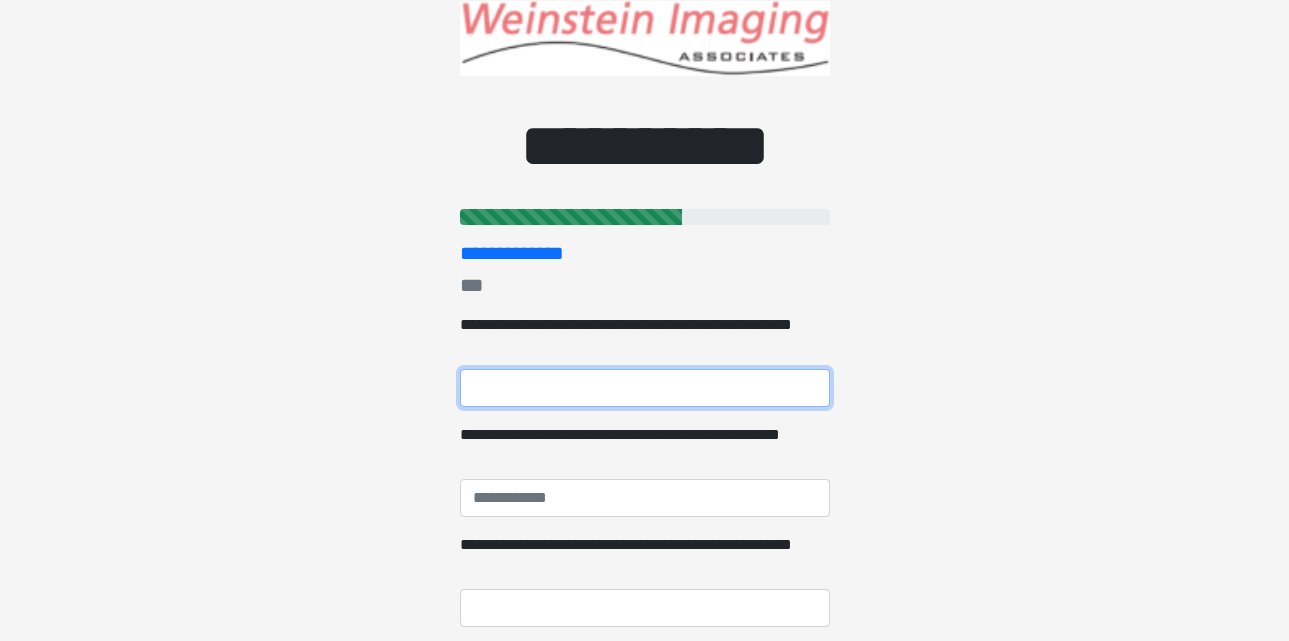 click on "**********" at bounding box center (645, 388) 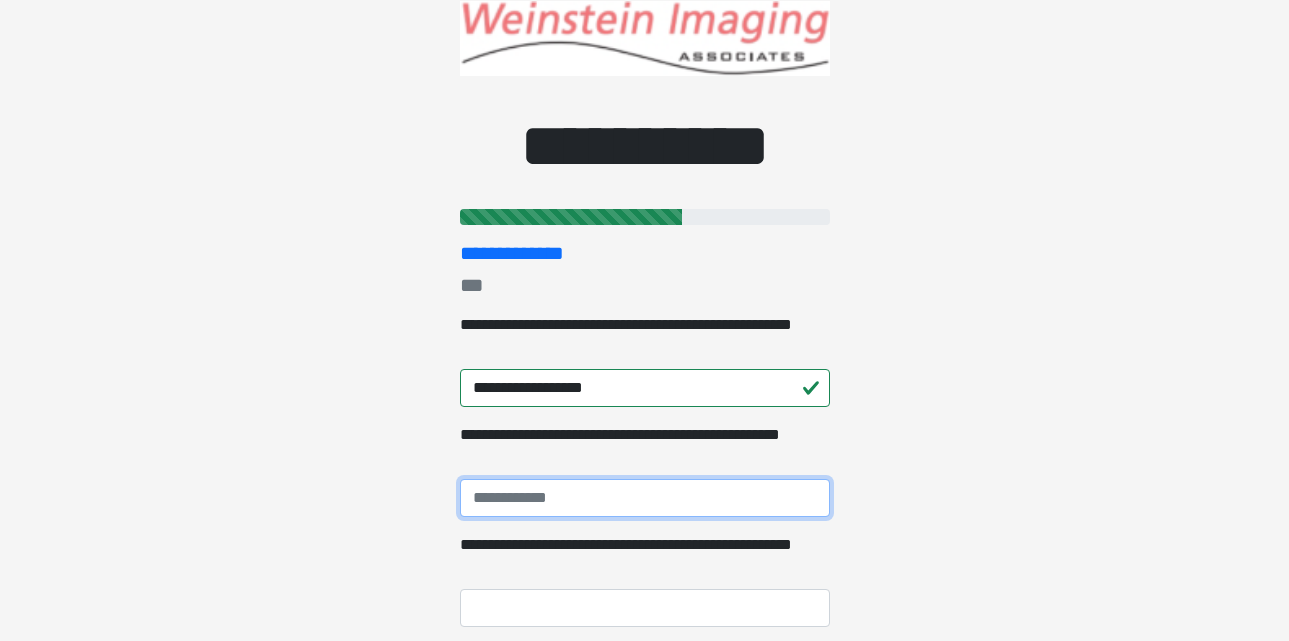 click on "**********" at bounding box center [645, 498] 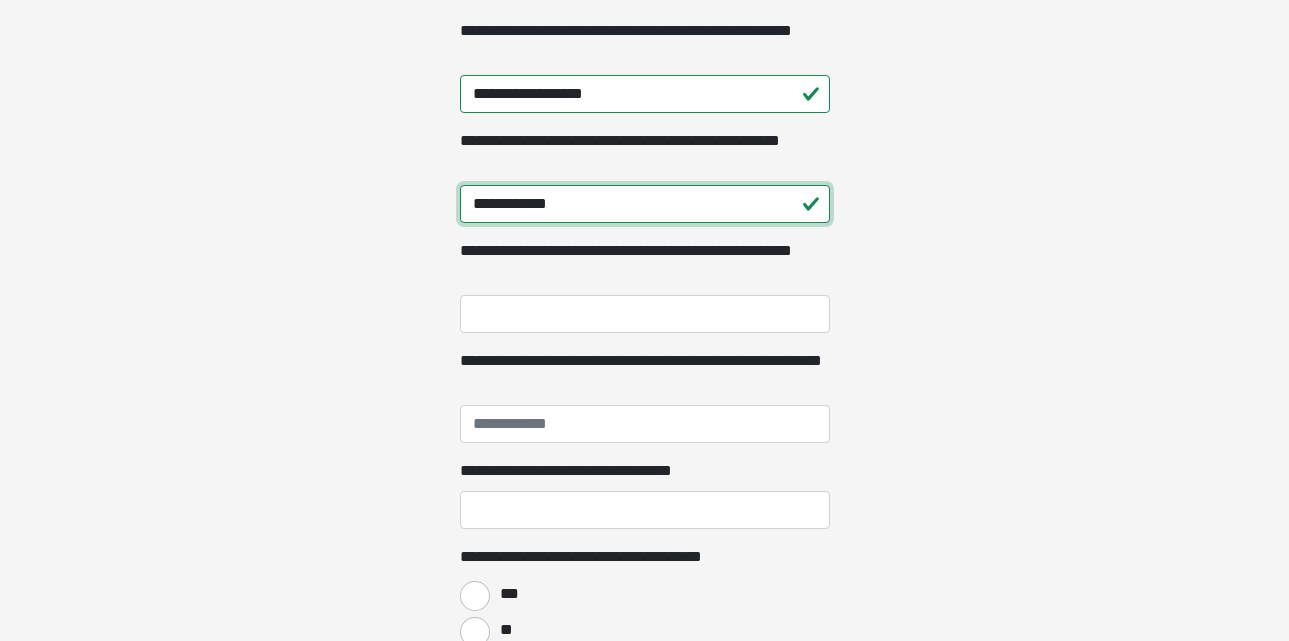 scroll, scrollTop: 387, scrollLeft: 0, axis: vertical 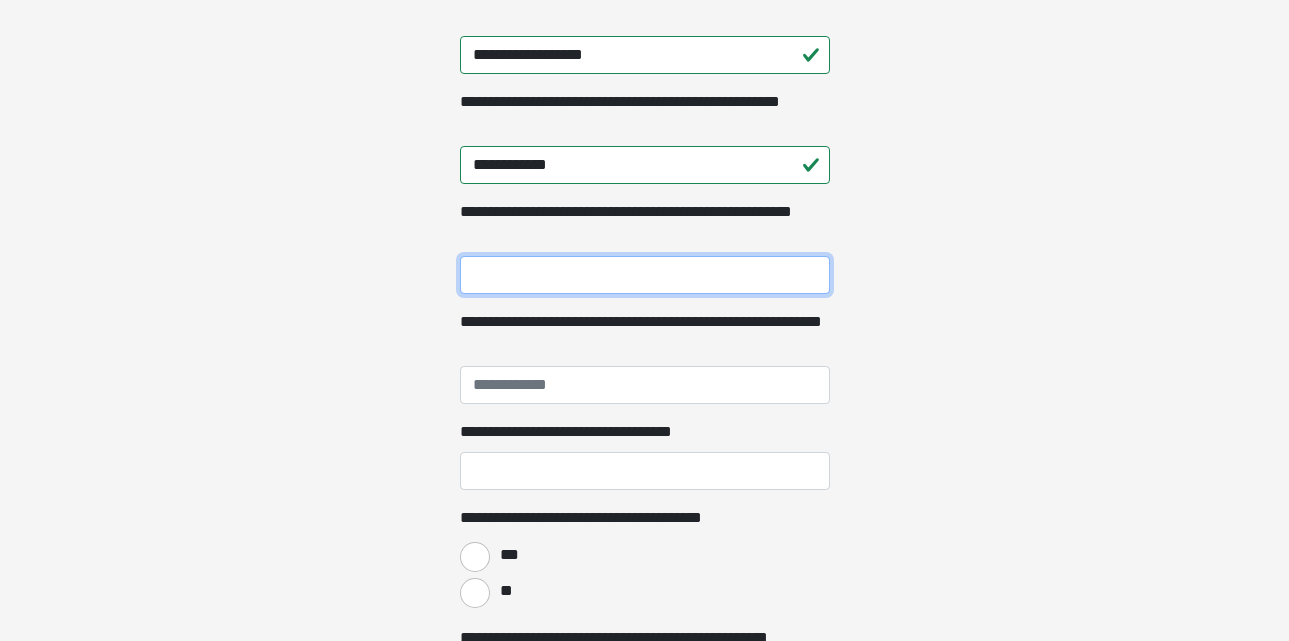 click on "**********" at bounding box center (645, 275) 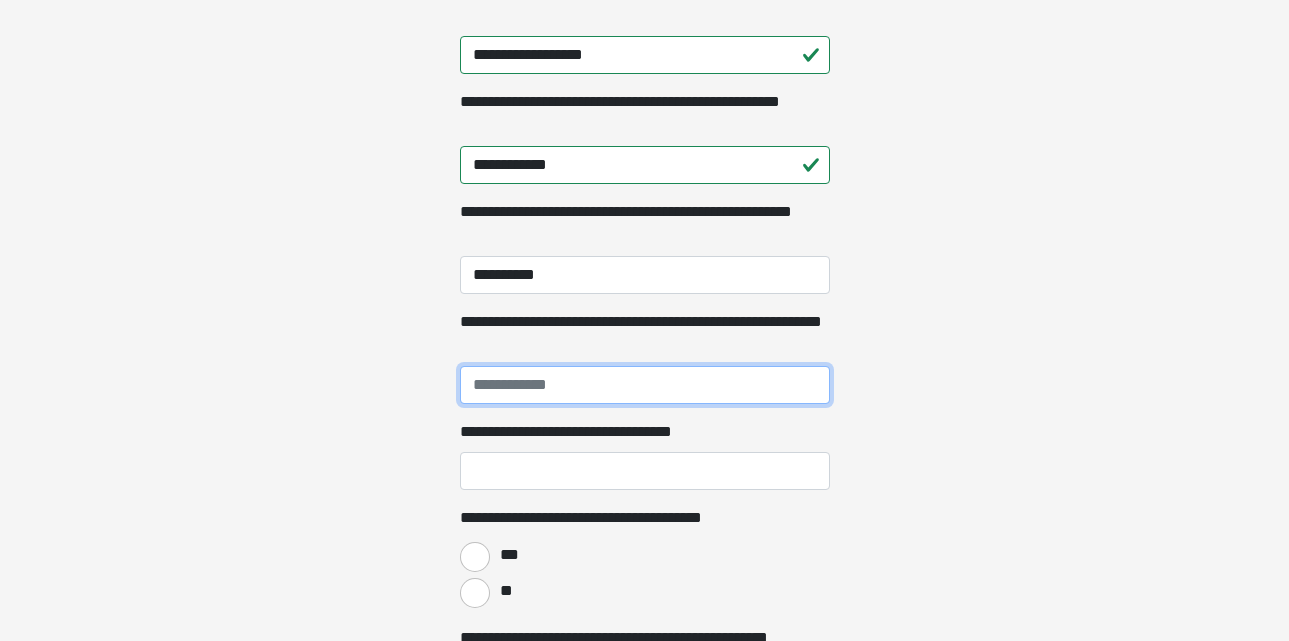 click on "**********" at bounding box center [645, 385] 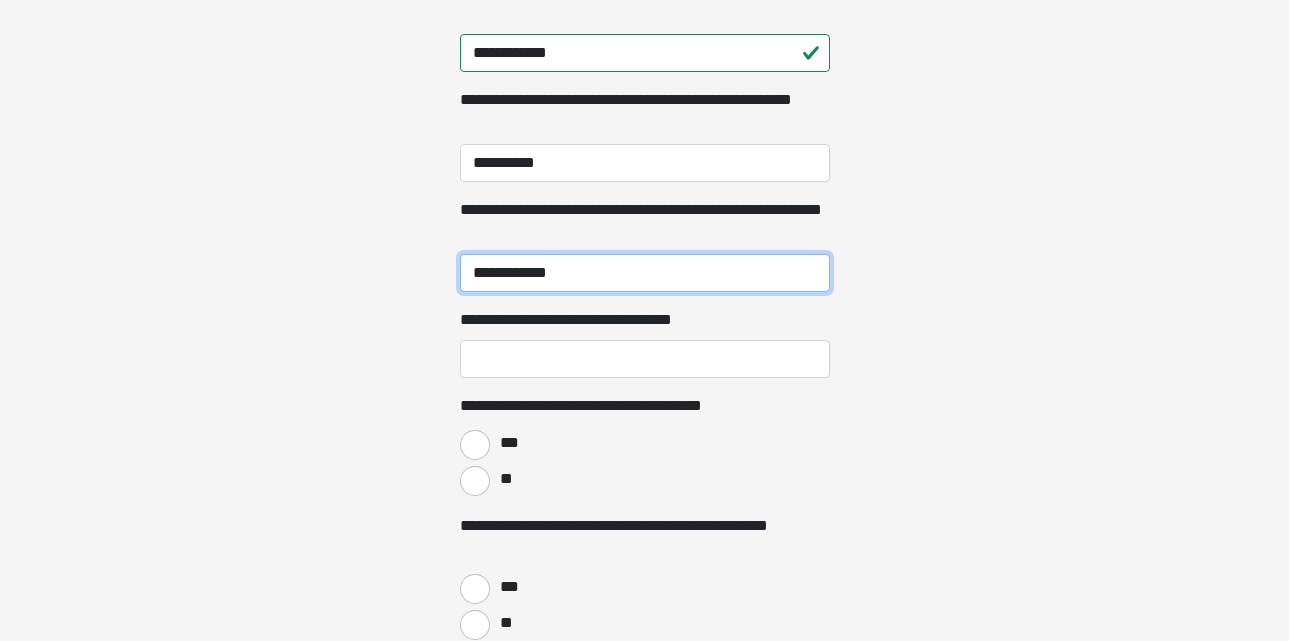 scroll, scrollTop: 537, scrollLeft: 0, axis: vertical 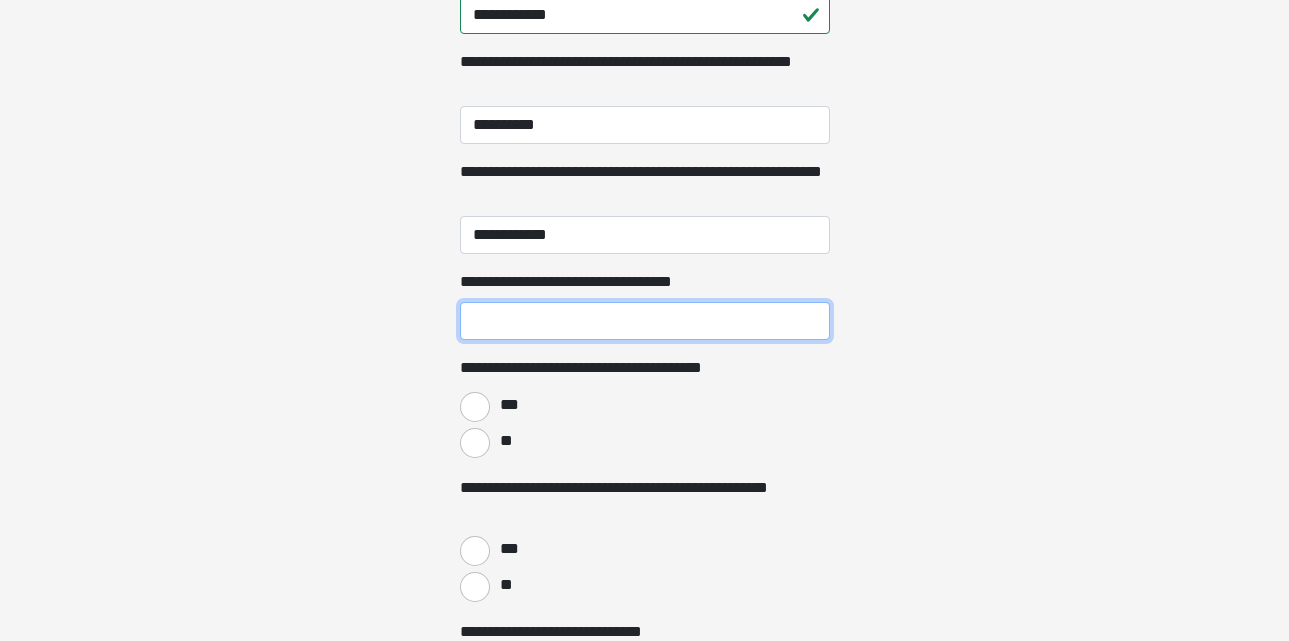 click on "**********" at bounding box center [645, 321] 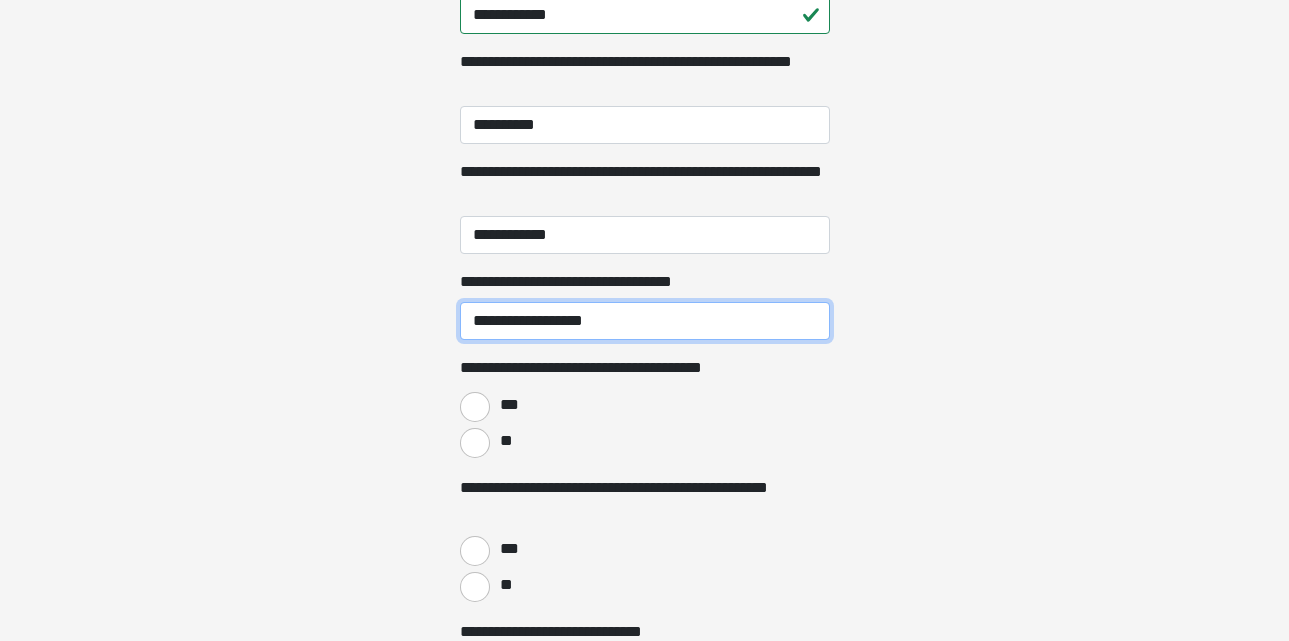 click on "**********" at bounding box center (645, 321) 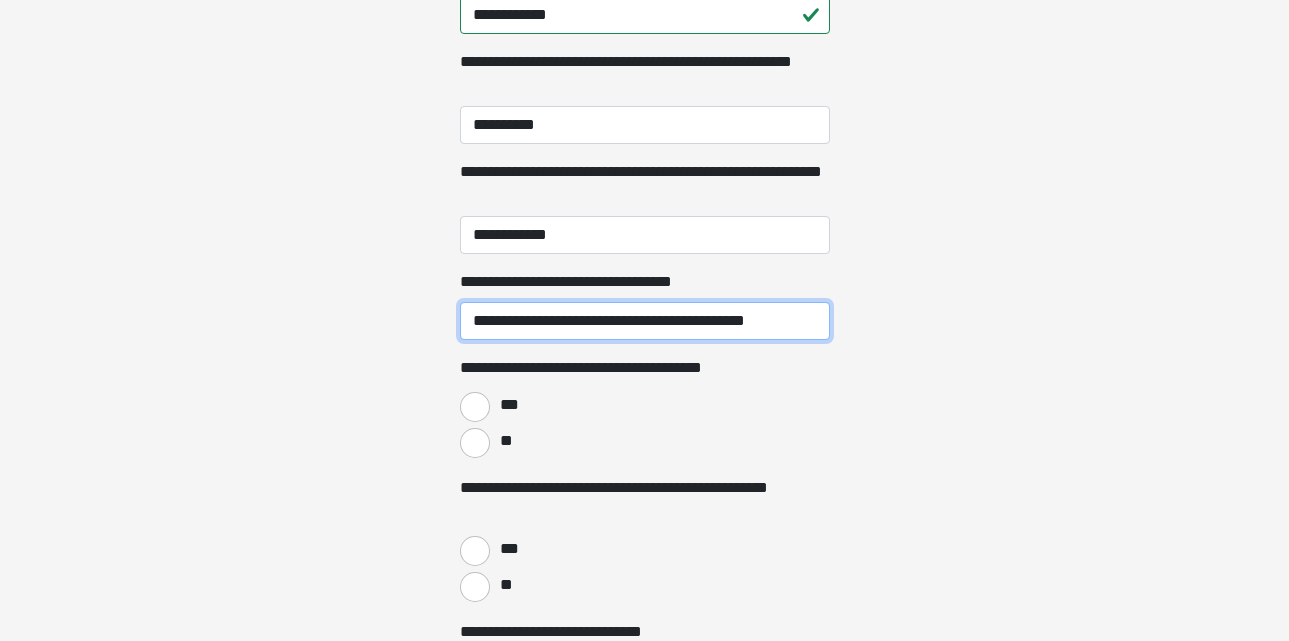 type on "**********" 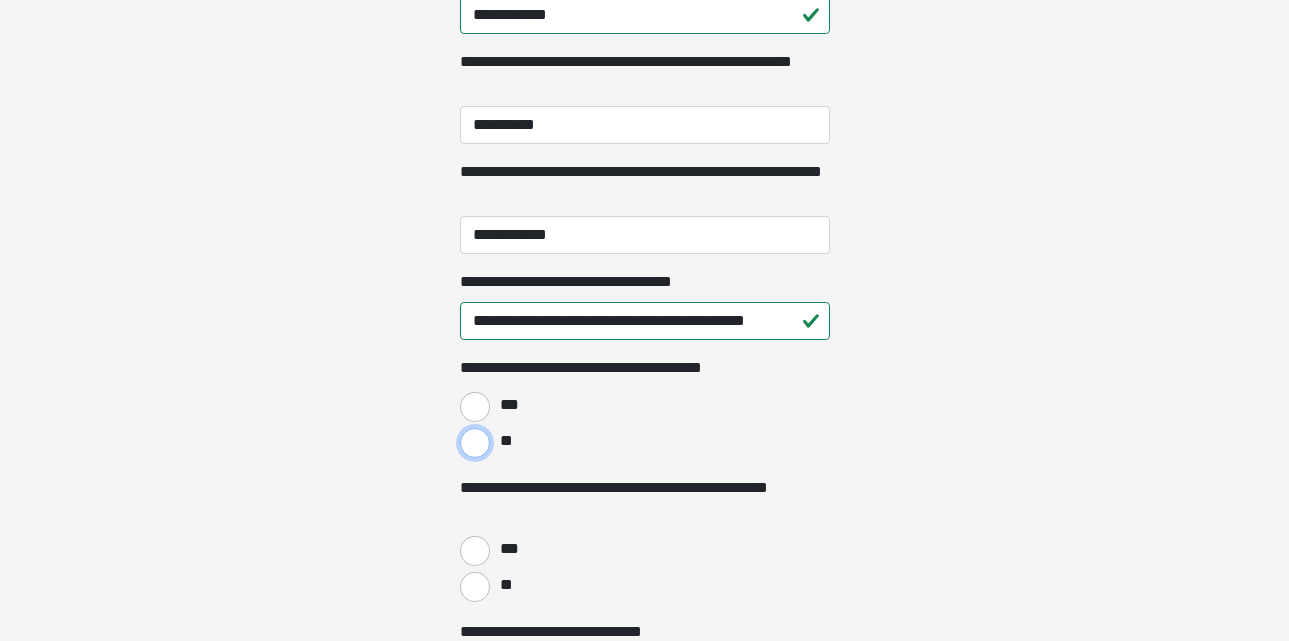 click on "**" at bounding box center (475, 443) 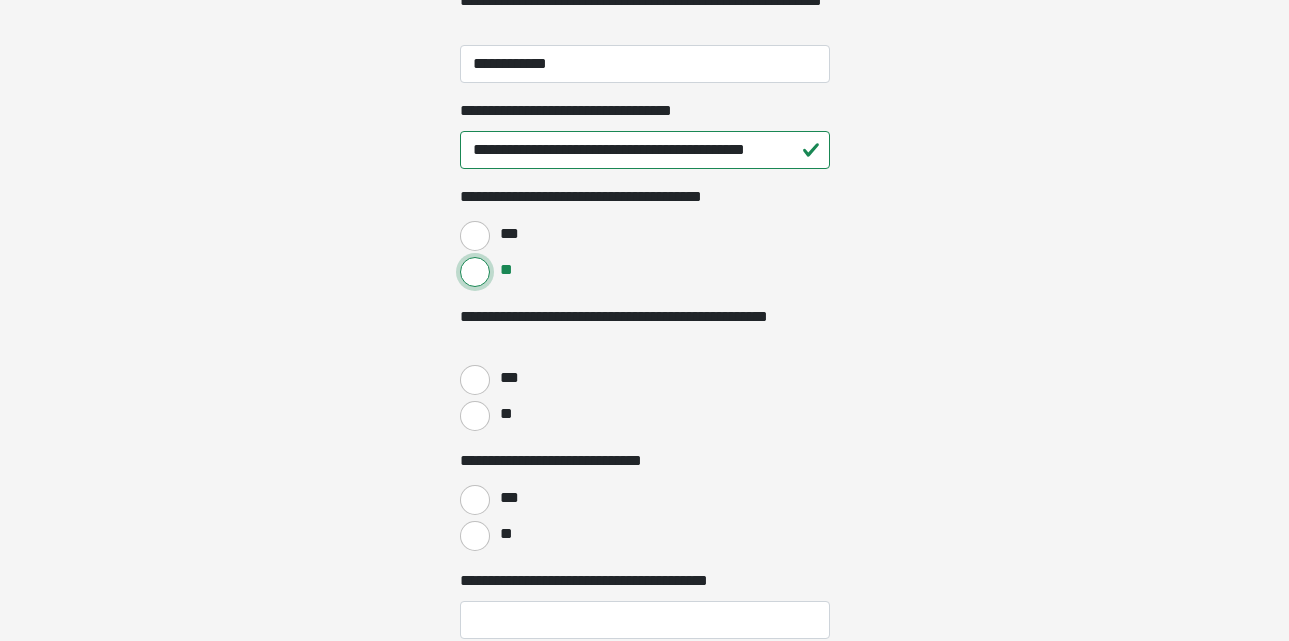 scroll, scrollTop: 712, scrollLeft: 0, axis: vertical 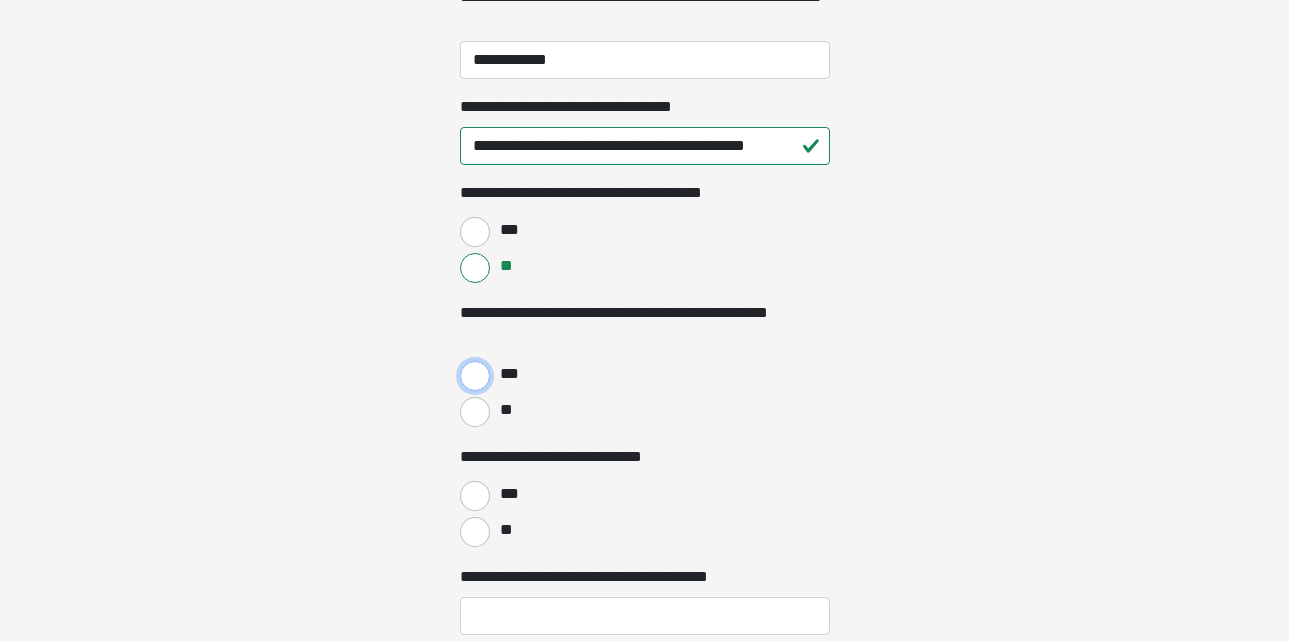 click on "***" at bounding box center [475, 376] 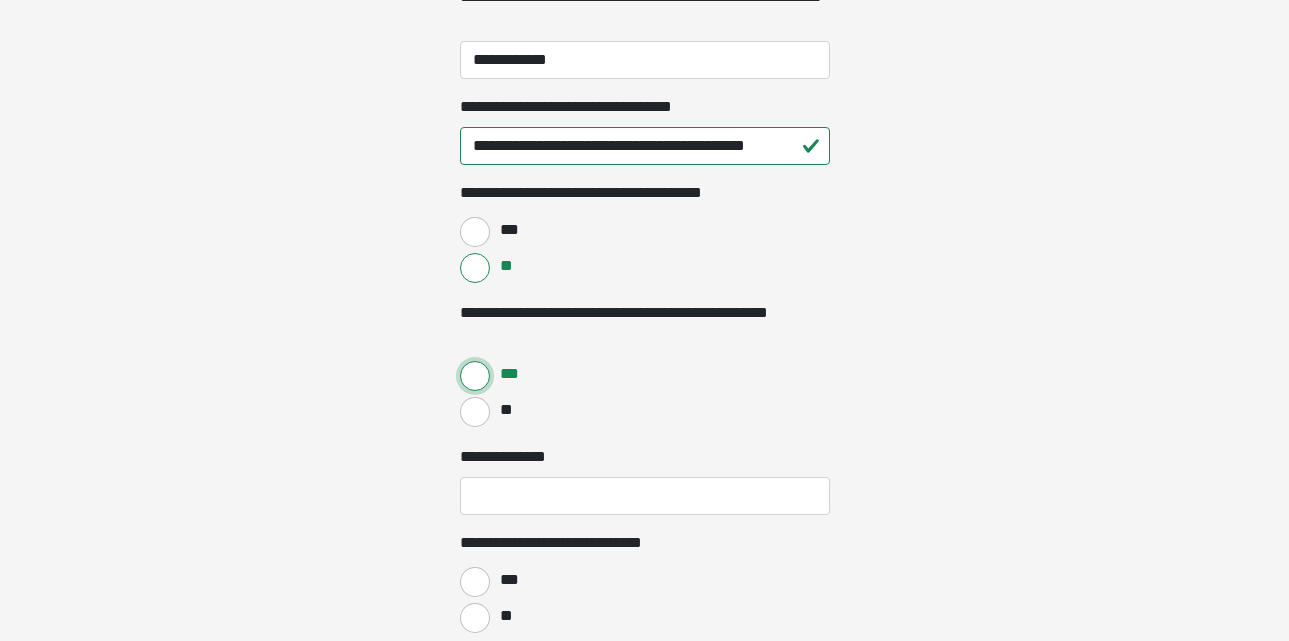 scroll, scrollTop: 758, scrollLeft: 0, axis: vertical 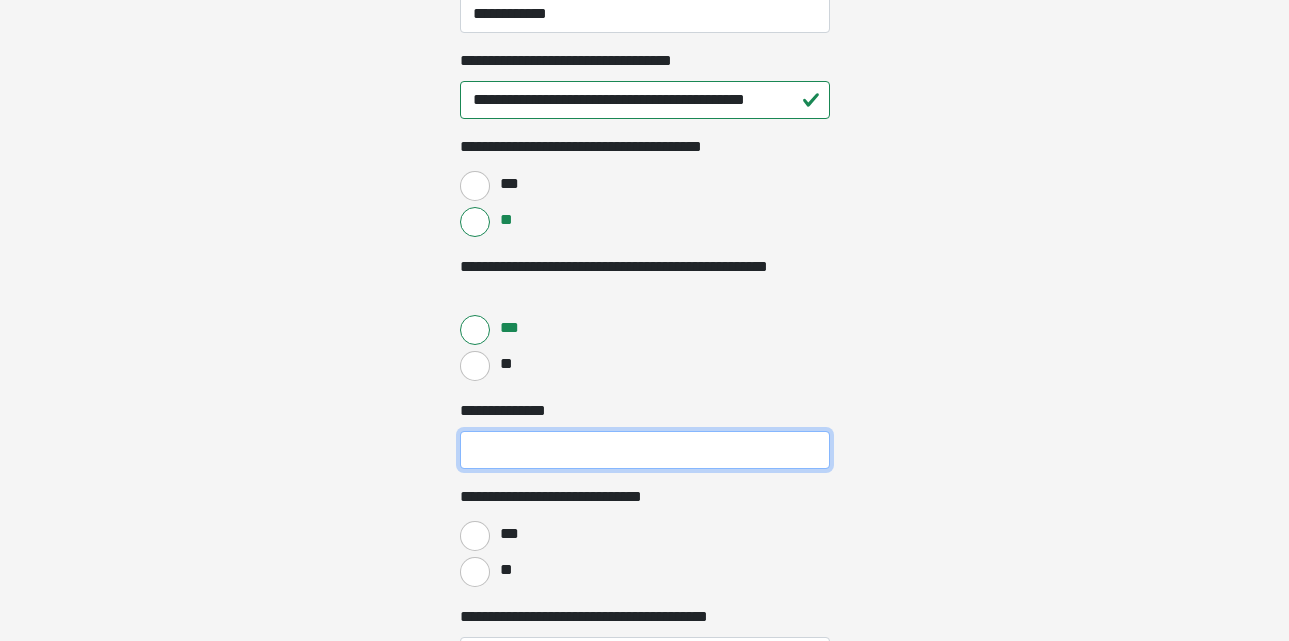 click on "**********" at bounding box center [645, 450] 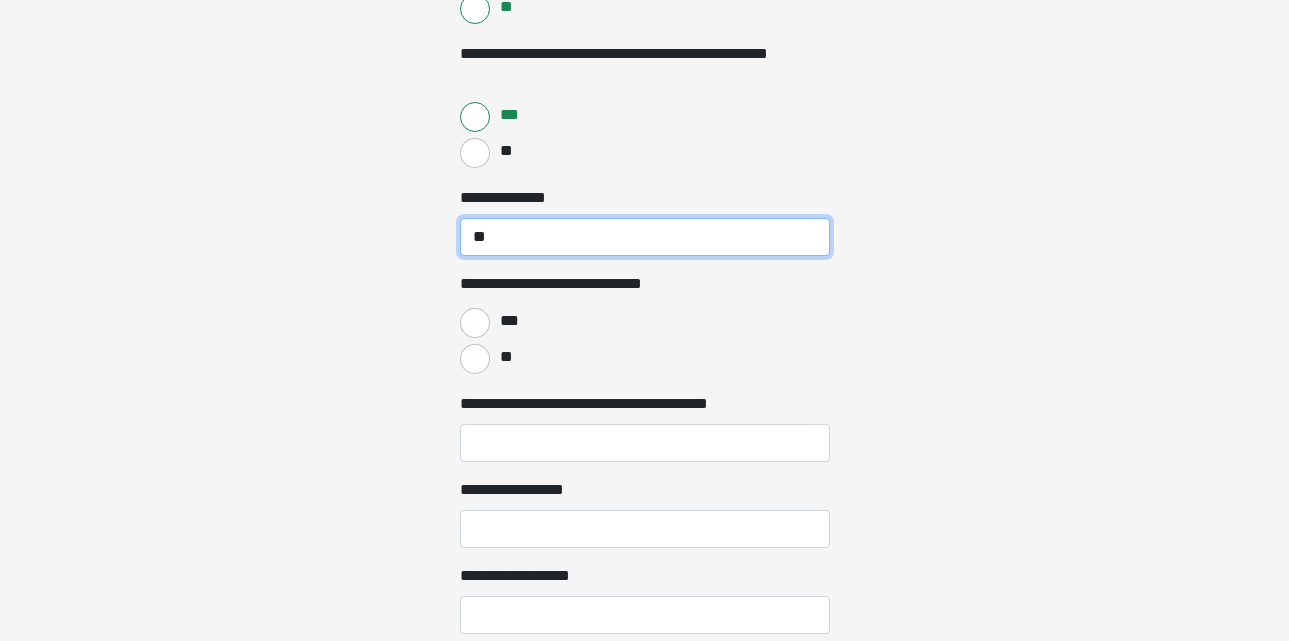 scroll, scrollTop: 972, scrollLeft: 0, axis: vertical 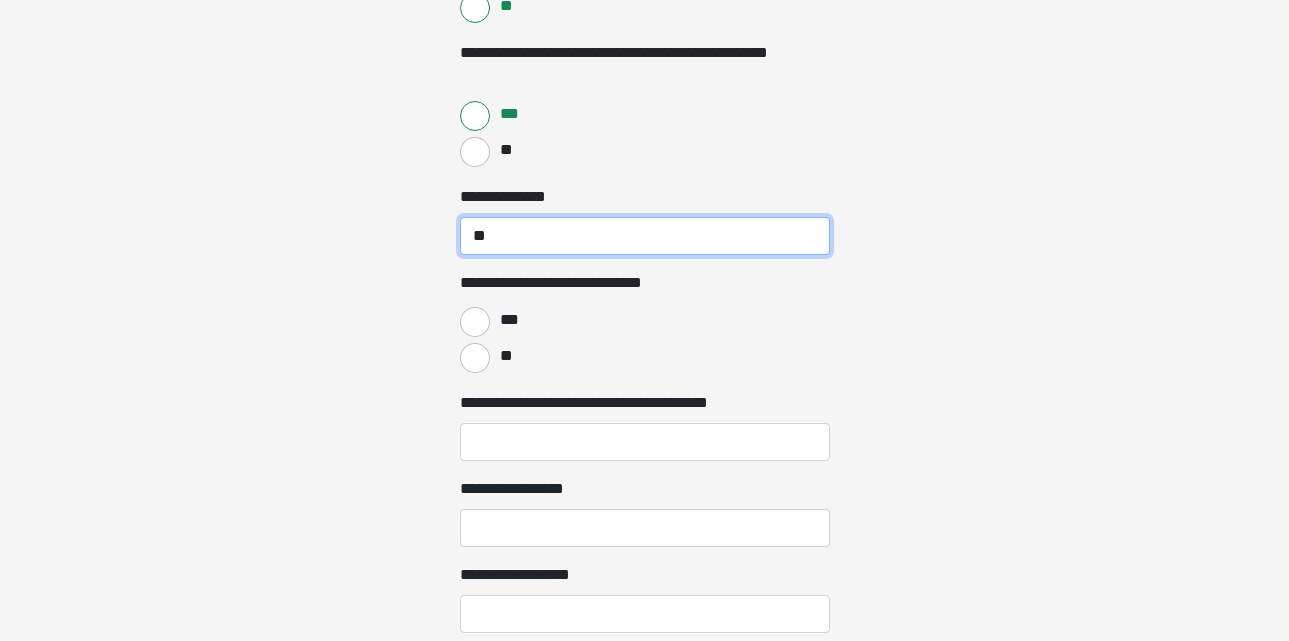 type on "**" 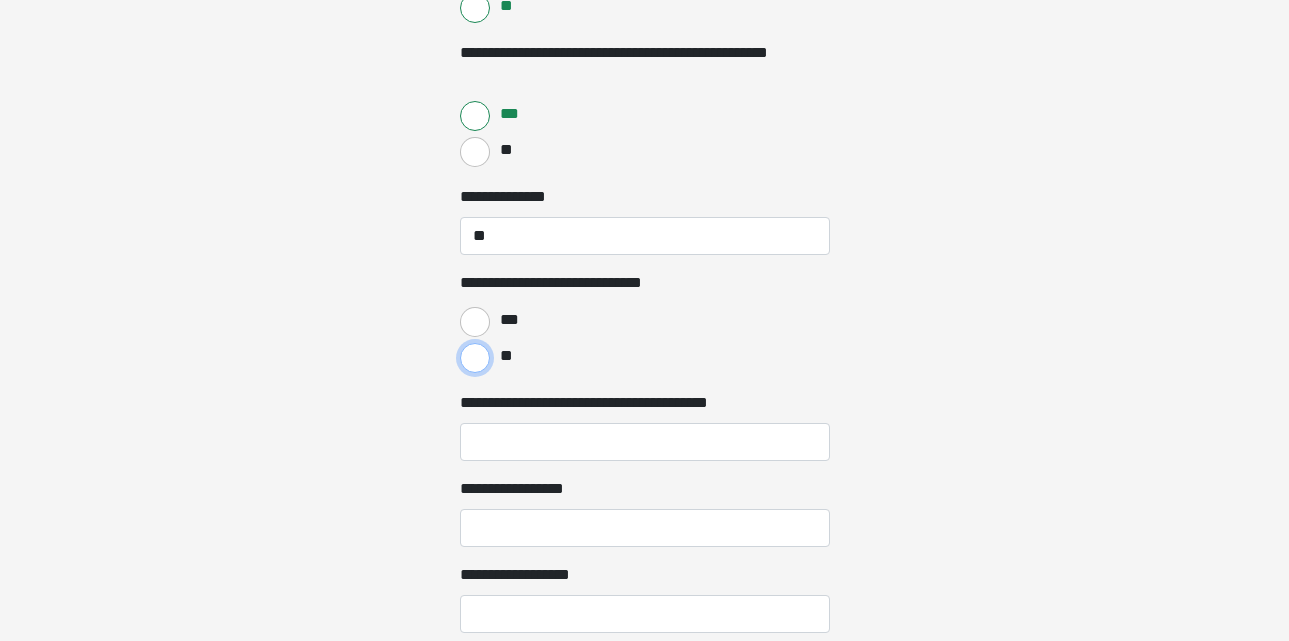 click on "**" at bounding box center (475, 358) 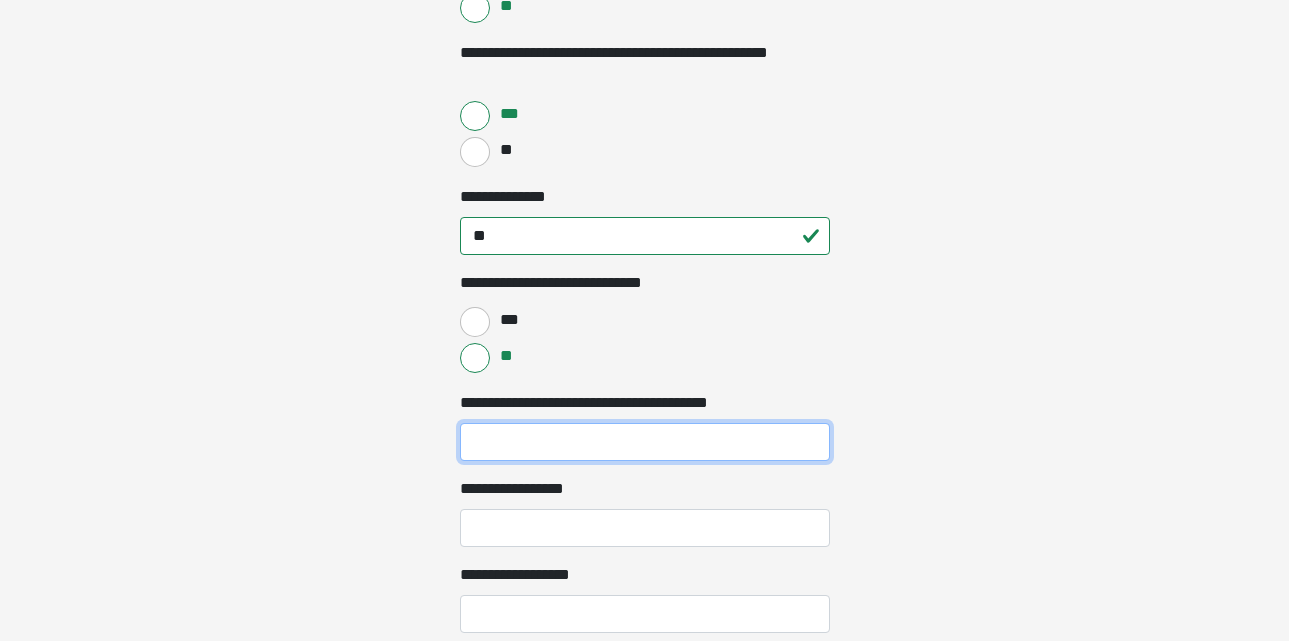 click on "**********" at bounding box center [645, 442] 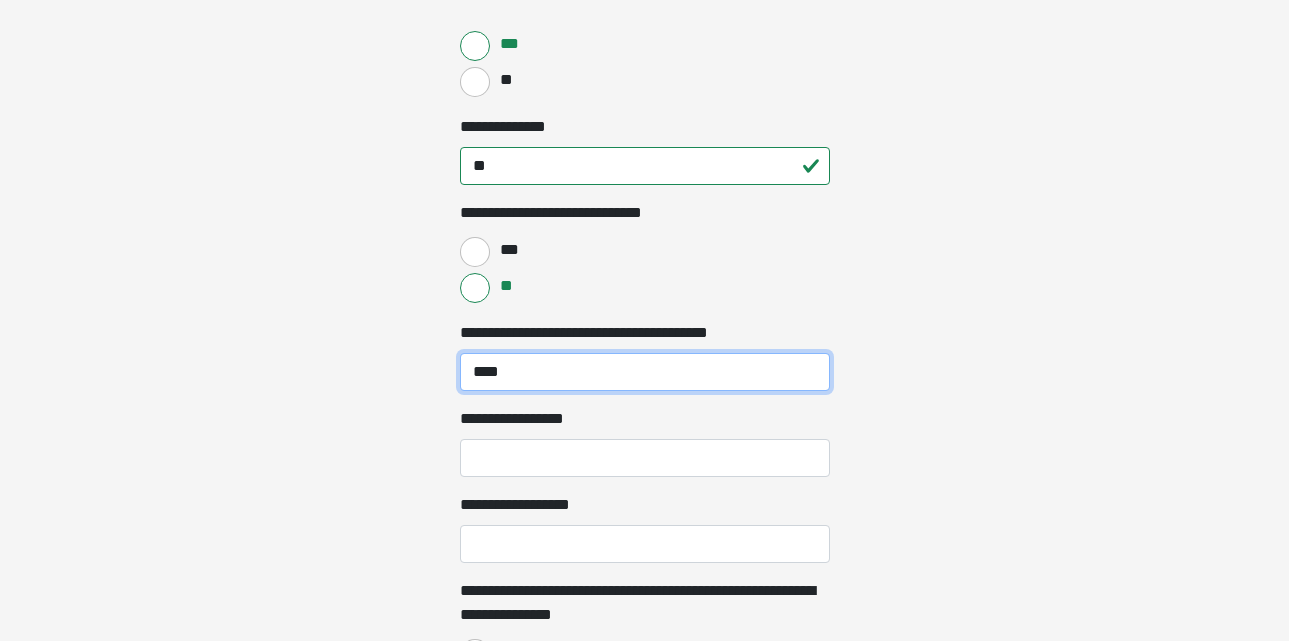scroll, scrollTop: 1053, scrollLeft: 0, axis: vertical 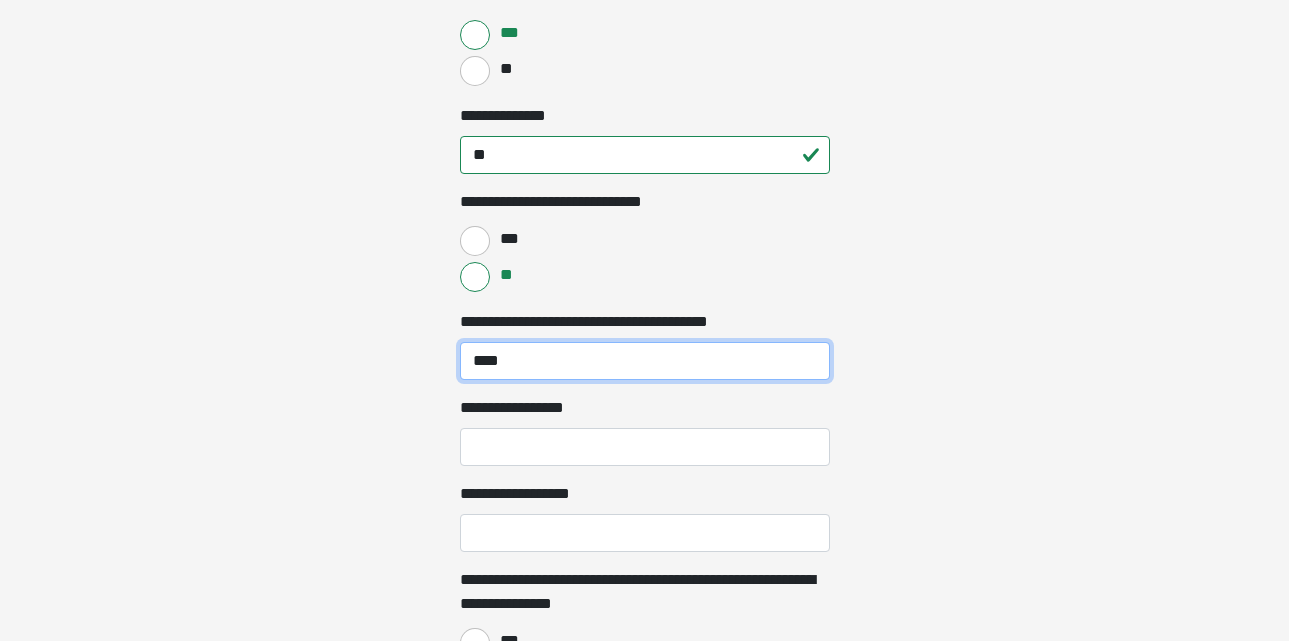 type on "****" 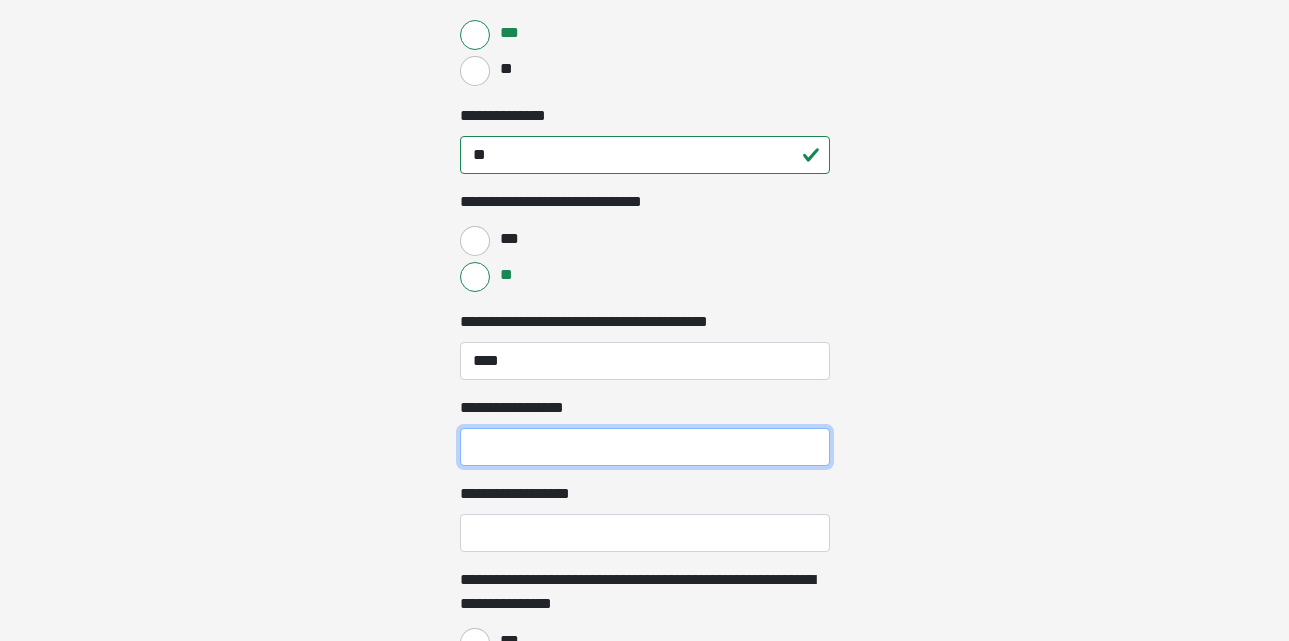 click on "**********" at bounding box center (645, 447) 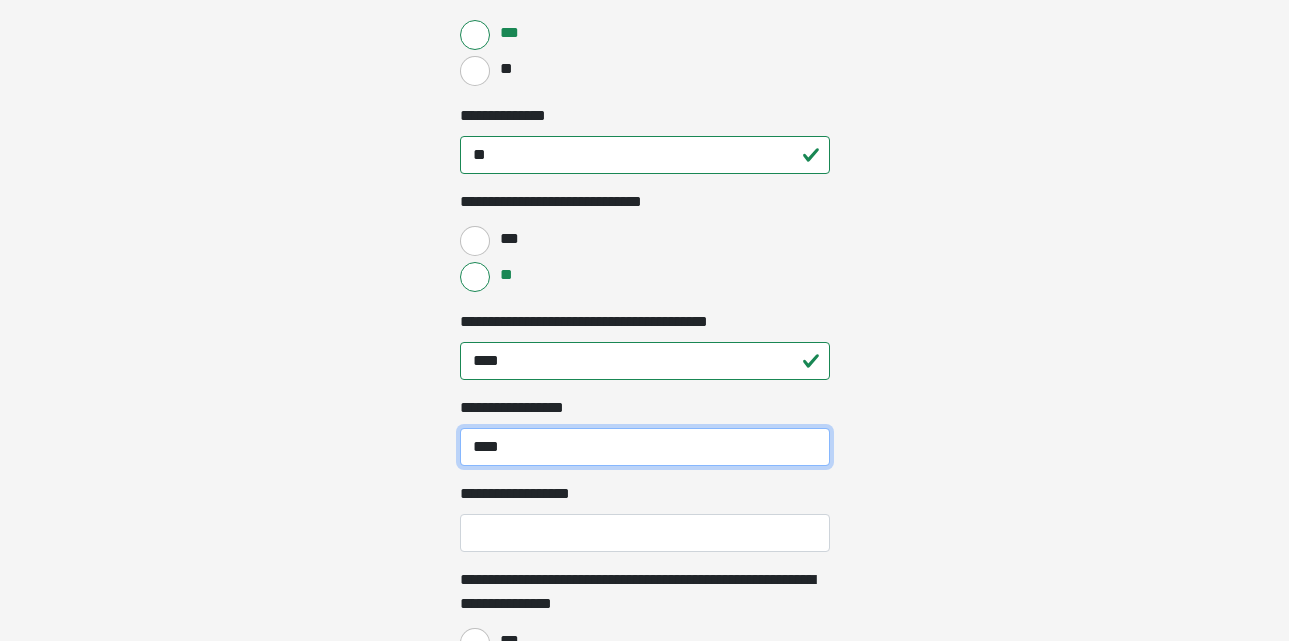 type on "****" 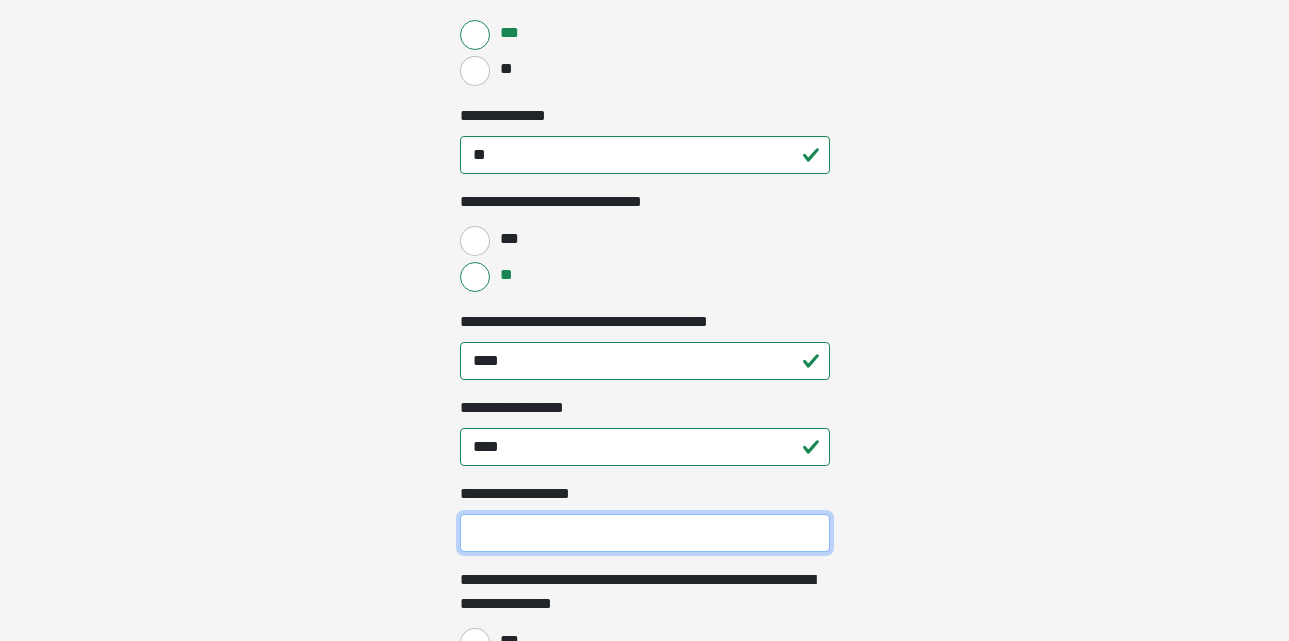 click on "**********" at bounding box center (645, 533) 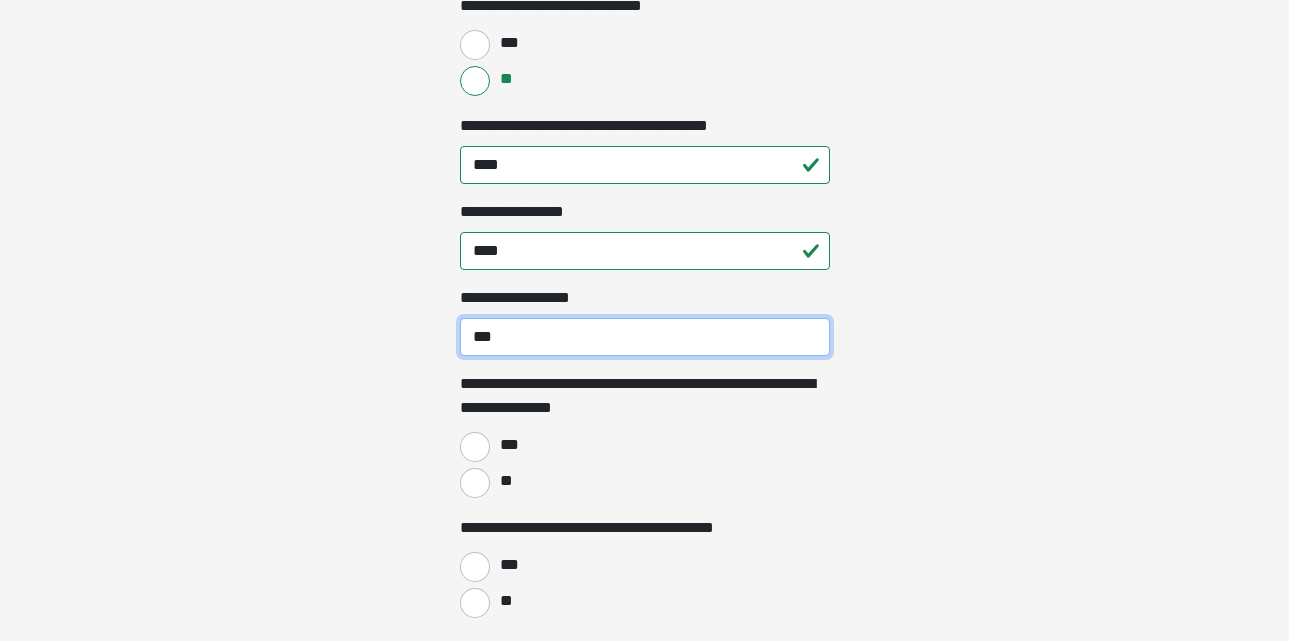 scroll, scrollTop: 1332, scrollLeft: 0, axis: vertical 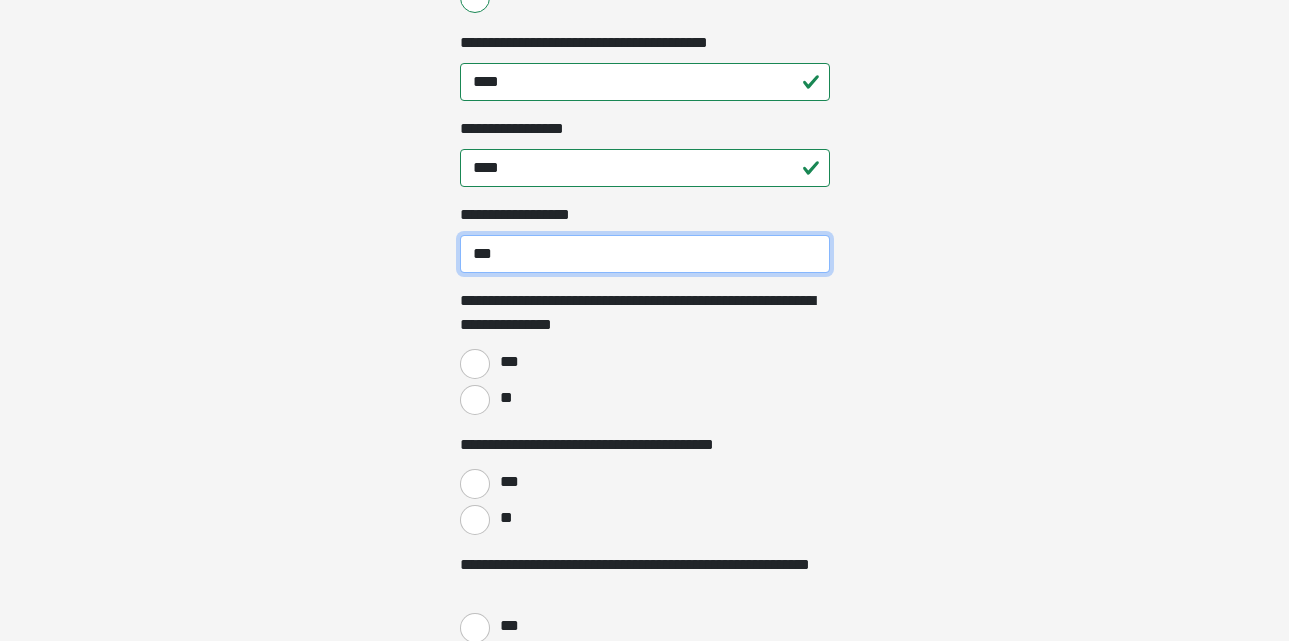type on "***" 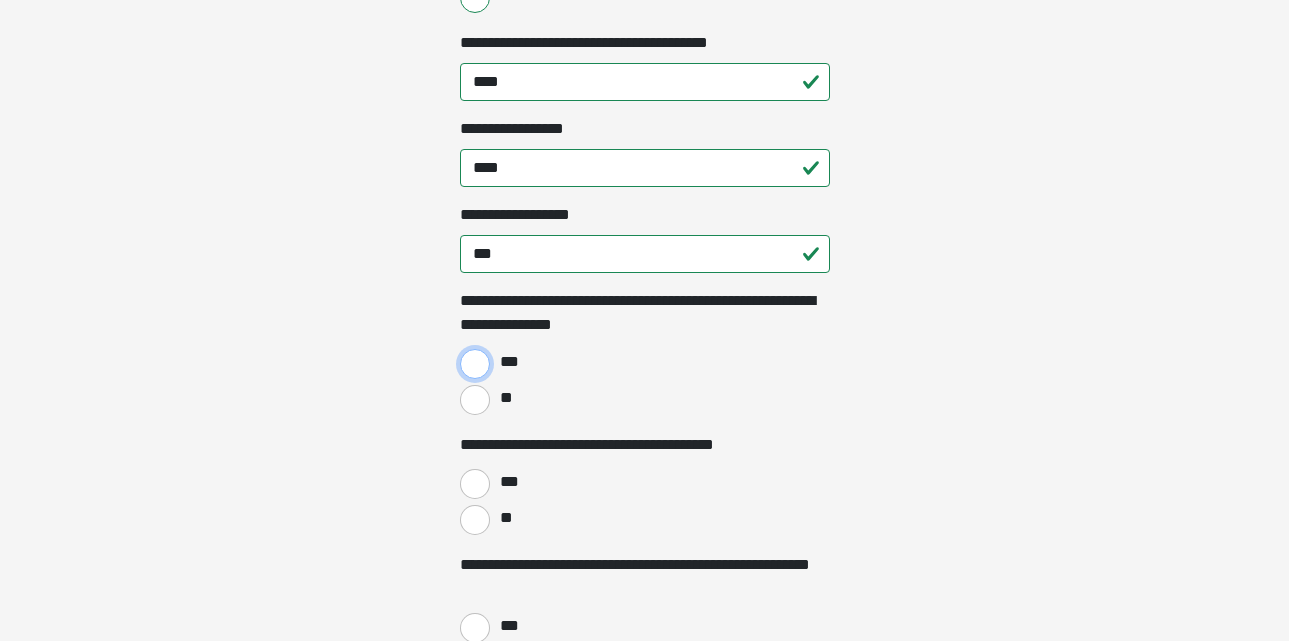 click on "***" at bounding box center (475, 364) 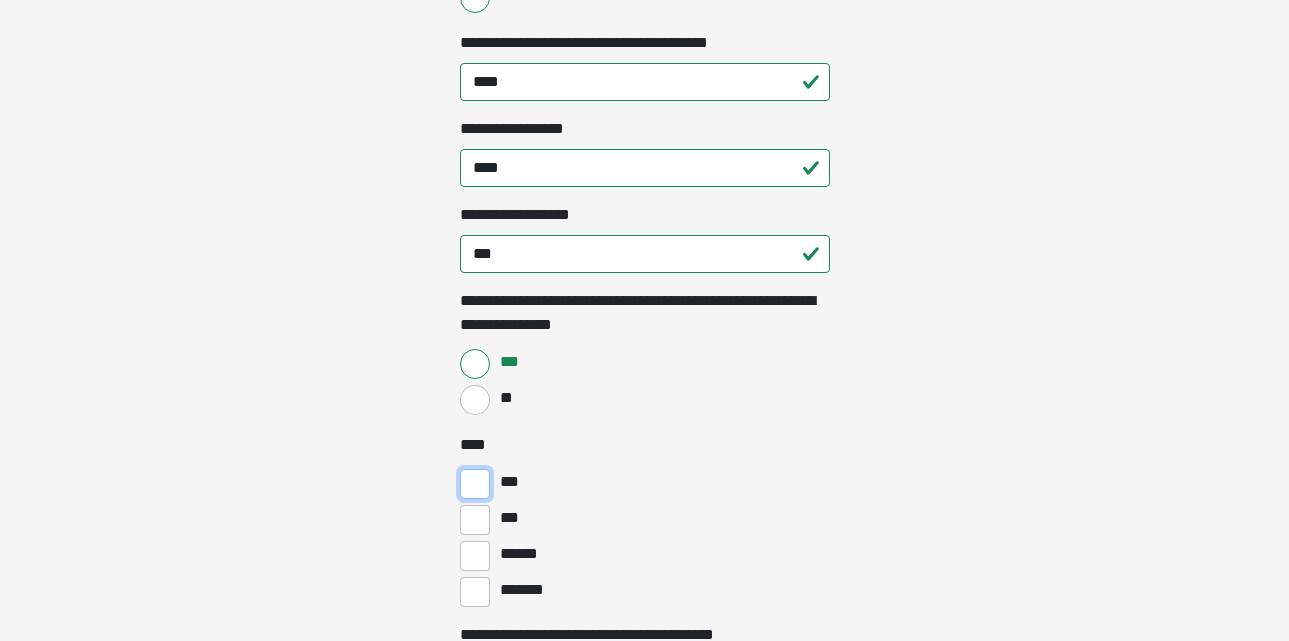 click on "***" at bounding box center [475, 484] 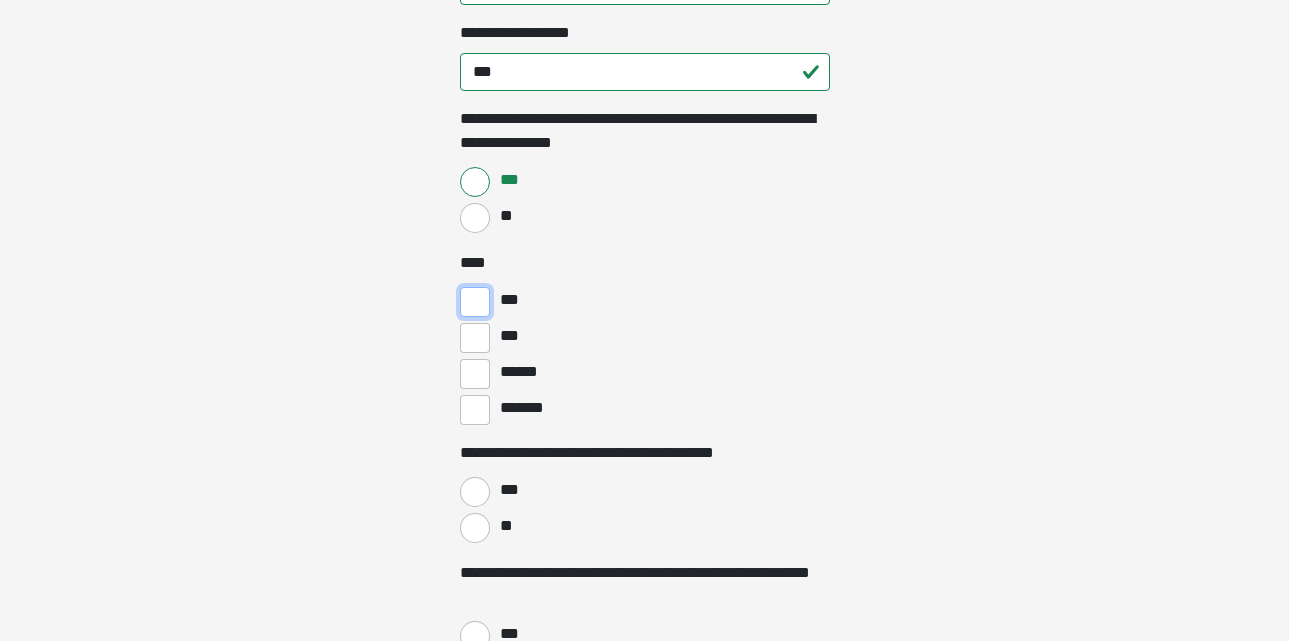 scroll, scrollTop: 1645, scrollLeft: 0, axis: vertical 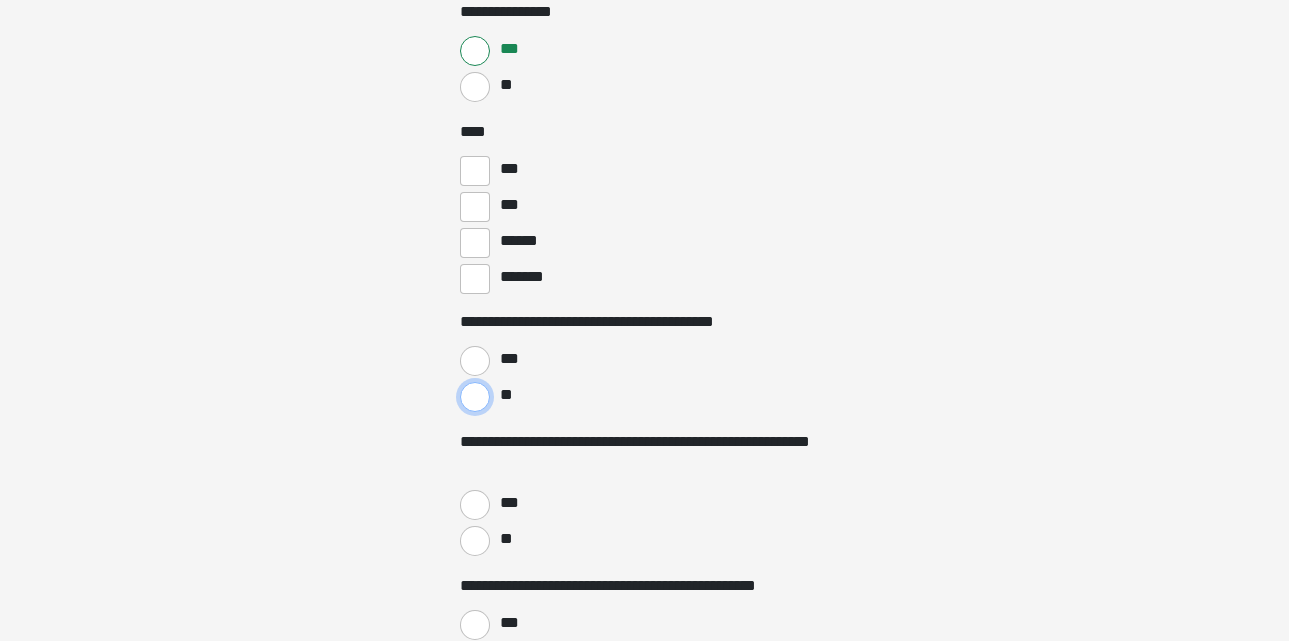 click on "**" at bounding box center (475, 397) 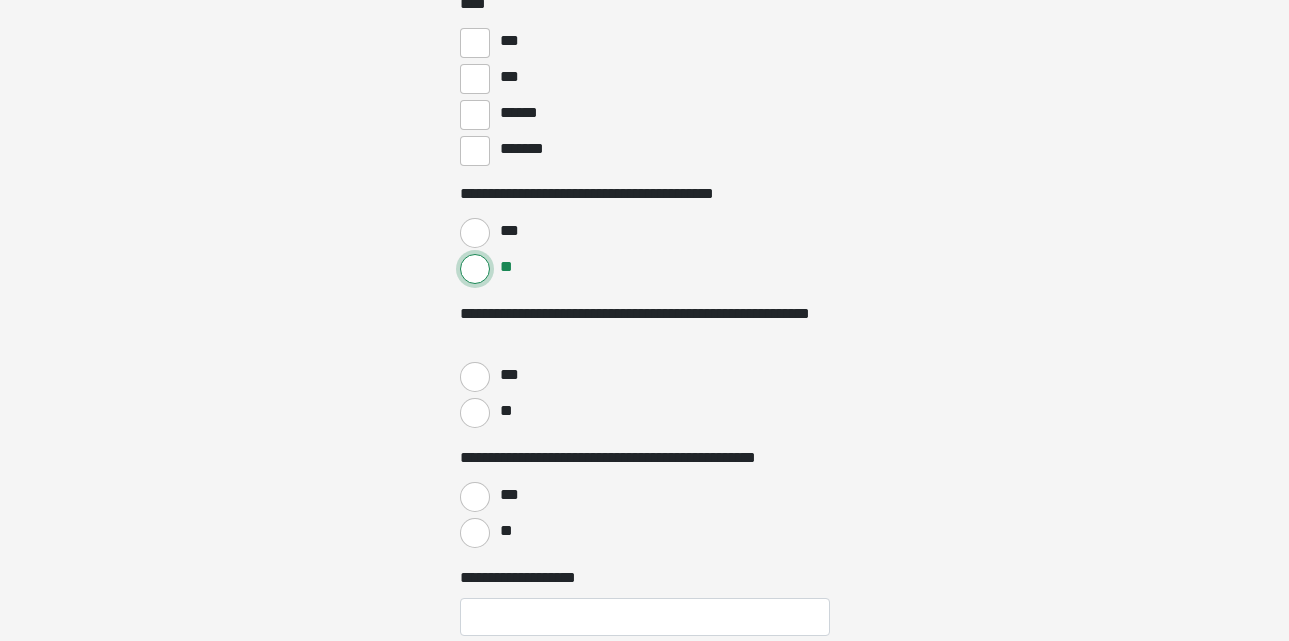 scroll, scrollTop: 1784, scrollLeft: 0, axis: vertical 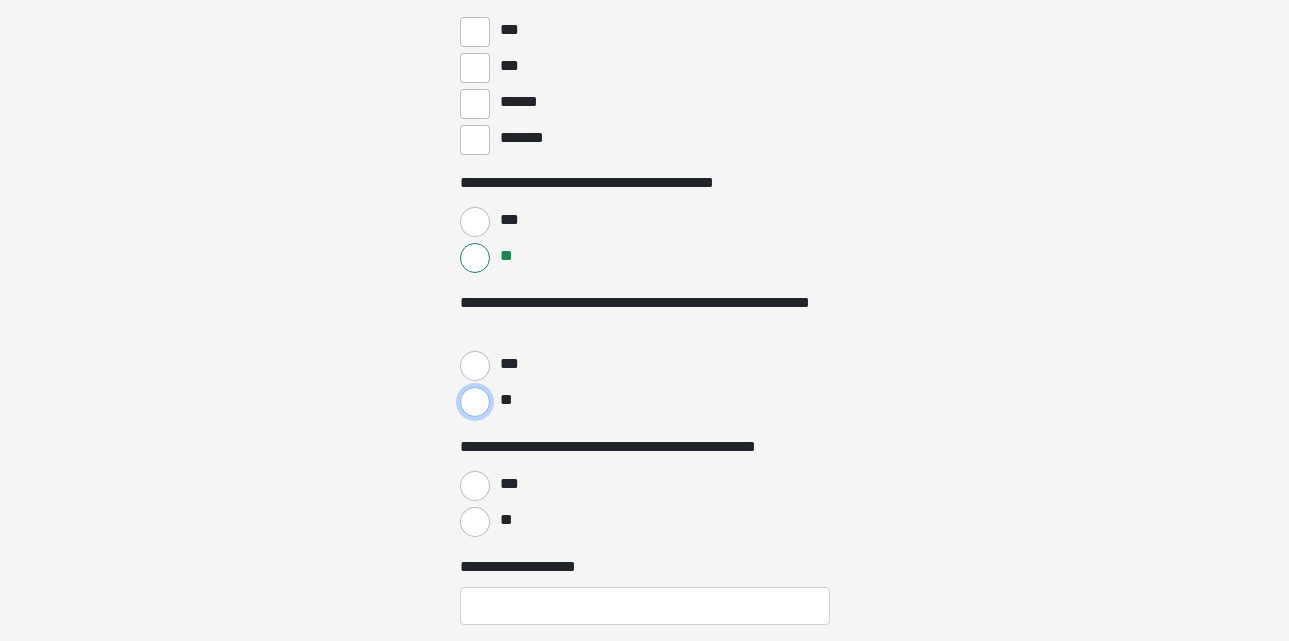 click on "**" at bounding box center (475, 402) 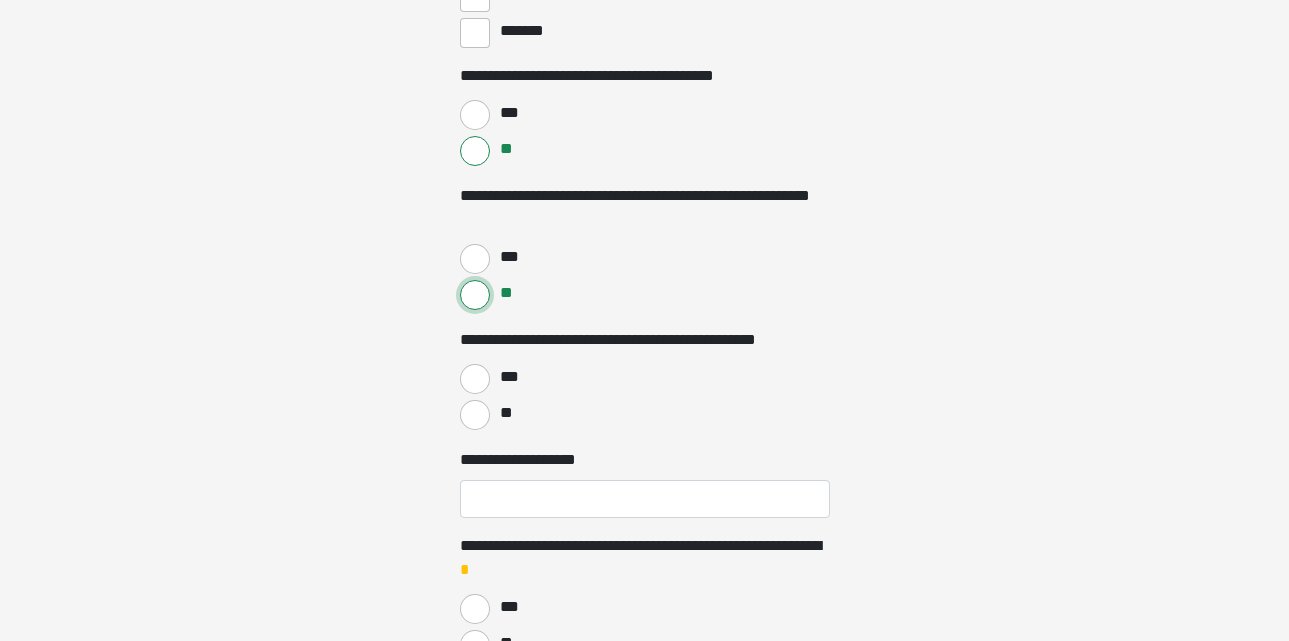 scroll, scrollTop: 1892, scrollLeft: 0, axis: vertical 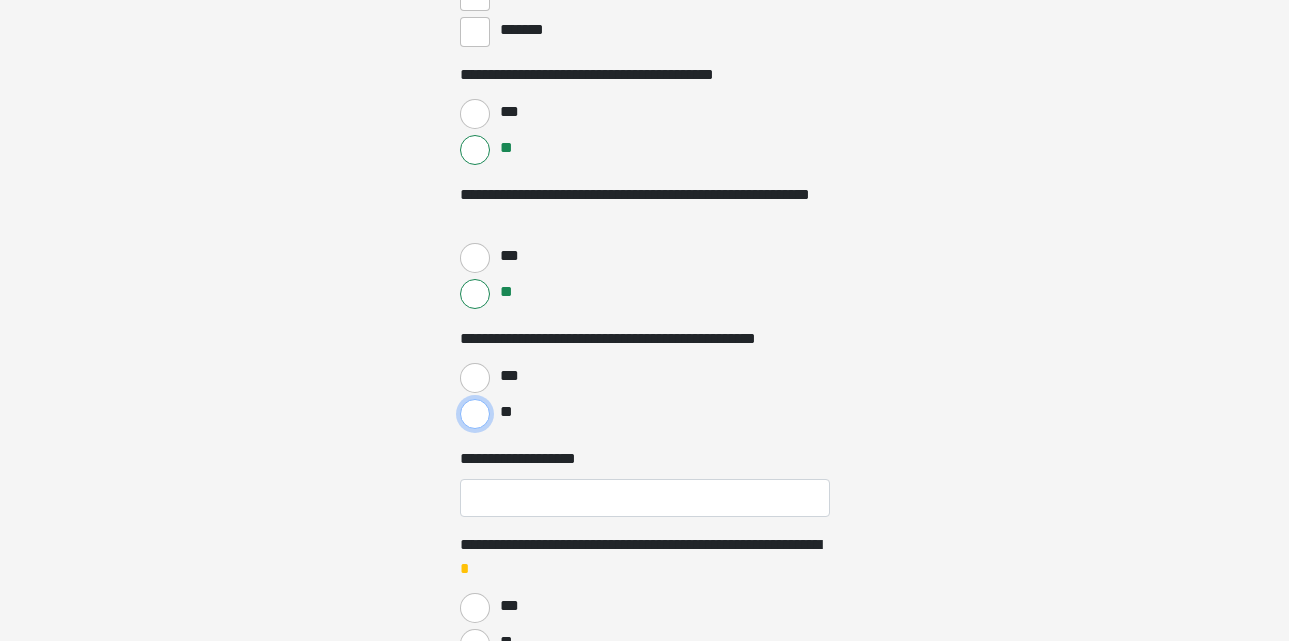 click on "**" at bounding box center [475, 414] 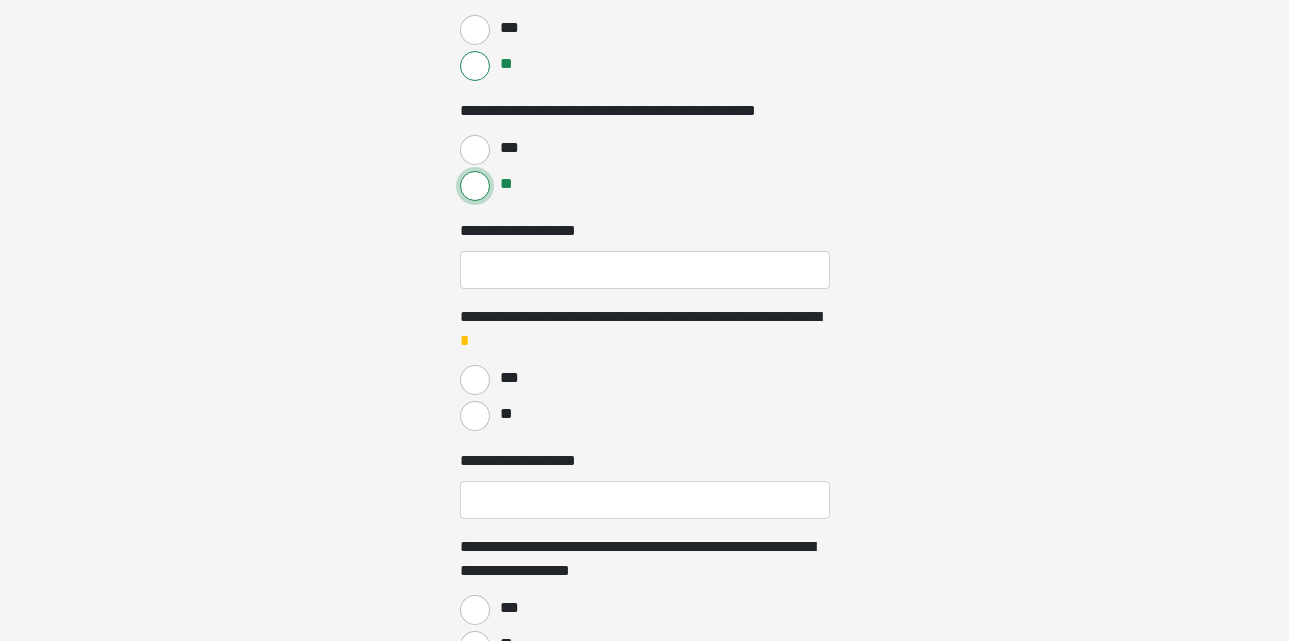 scroll, scrollTop: 2132, scrollLeft: 0, axis: vertical 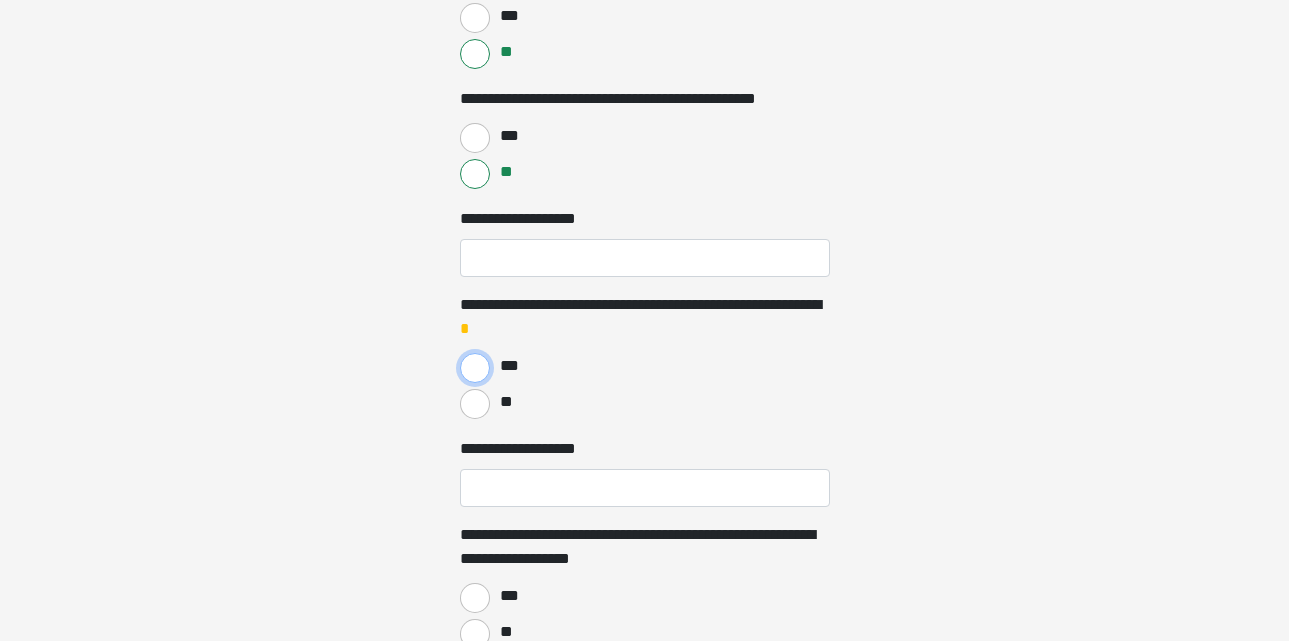 click on "***" at bounding box center (475, 368) 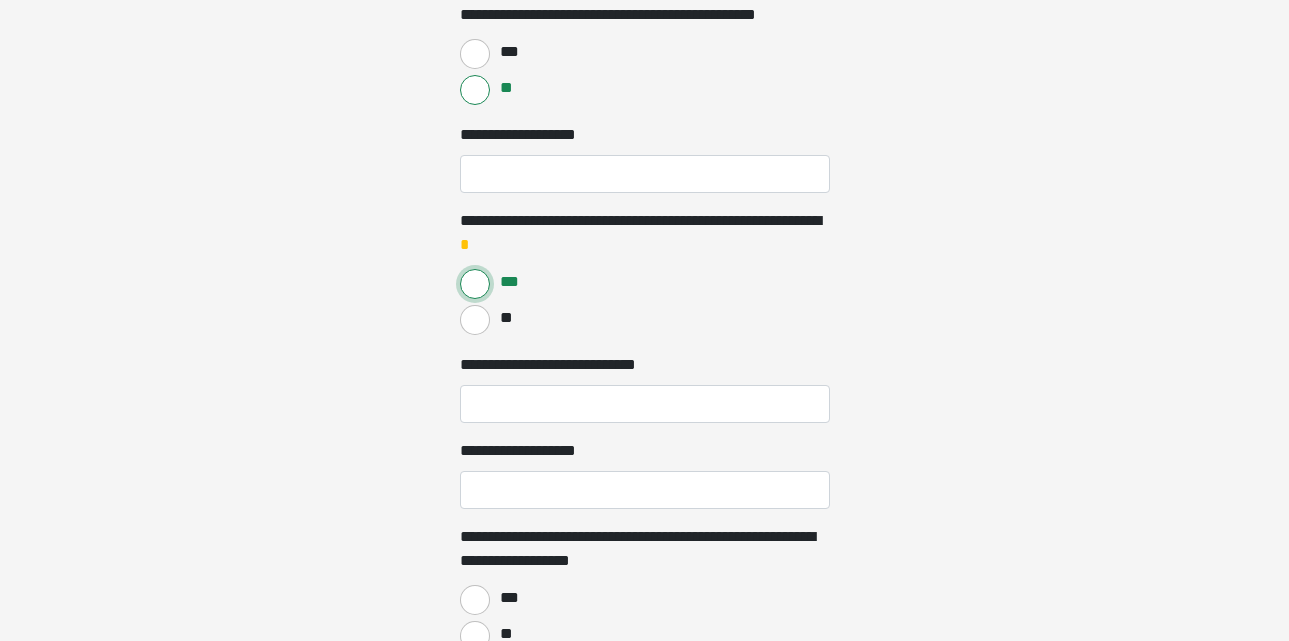scroll, scrollTop: 2217, scrollLeft: 0, axis: vertical 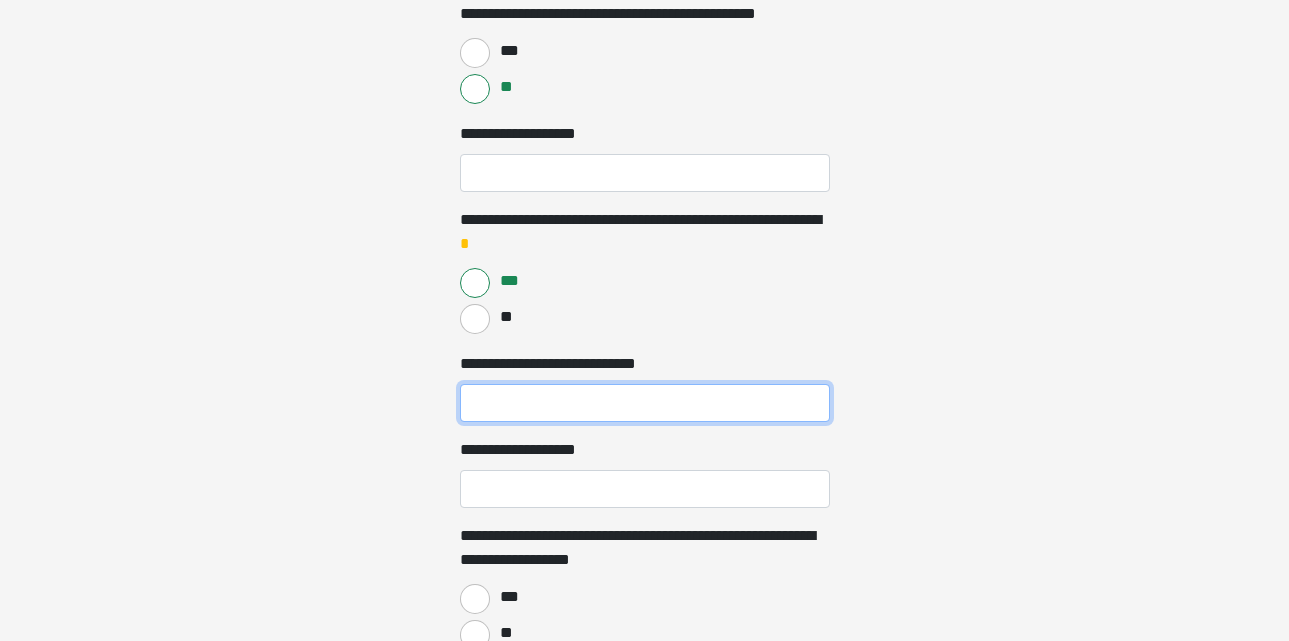 click on "**********" at bounding box center (645, 403) 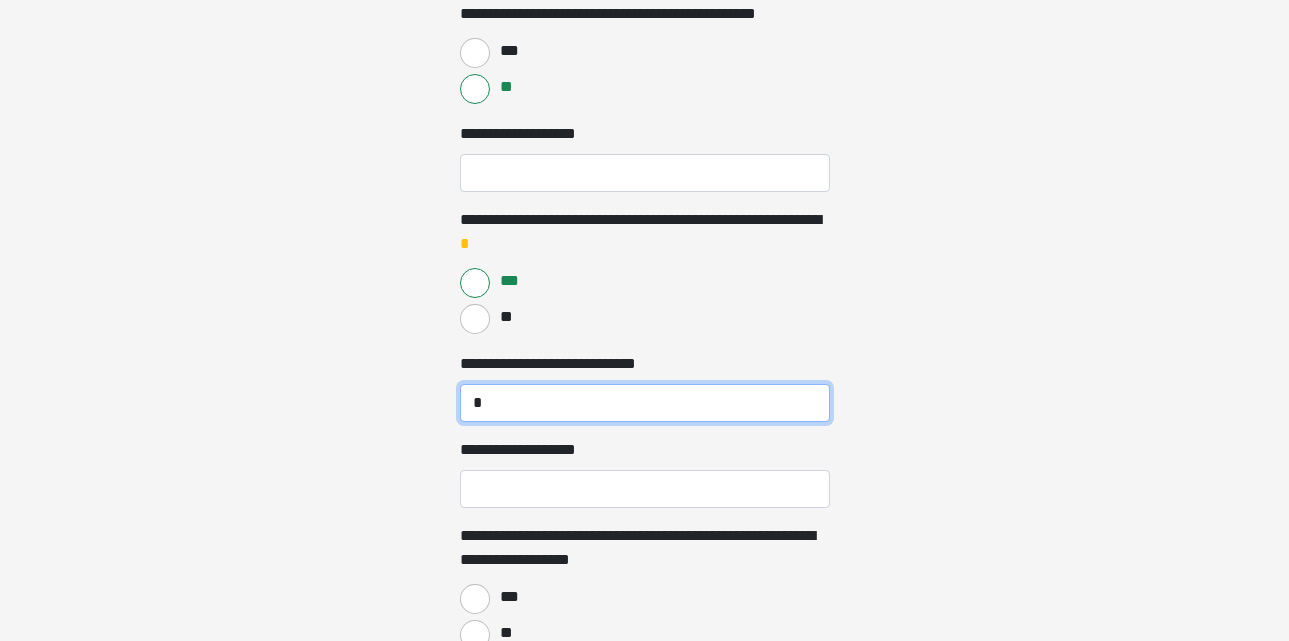 type on "*" 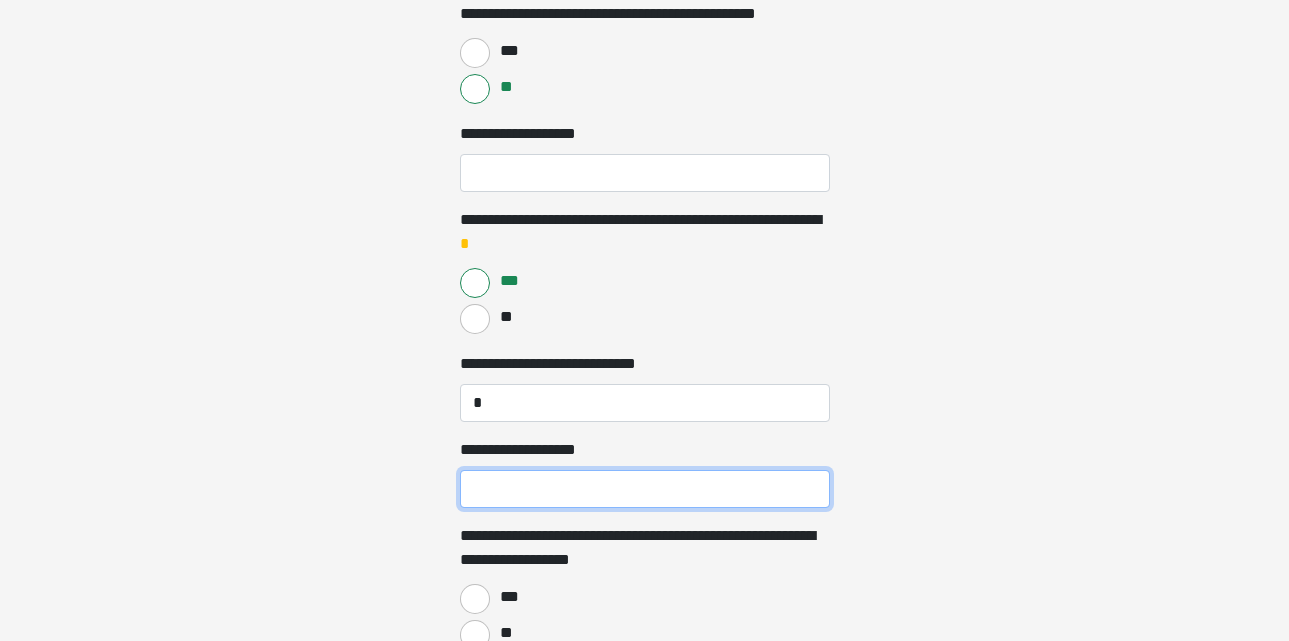 click on "**********" at bounding box center (645, 489) 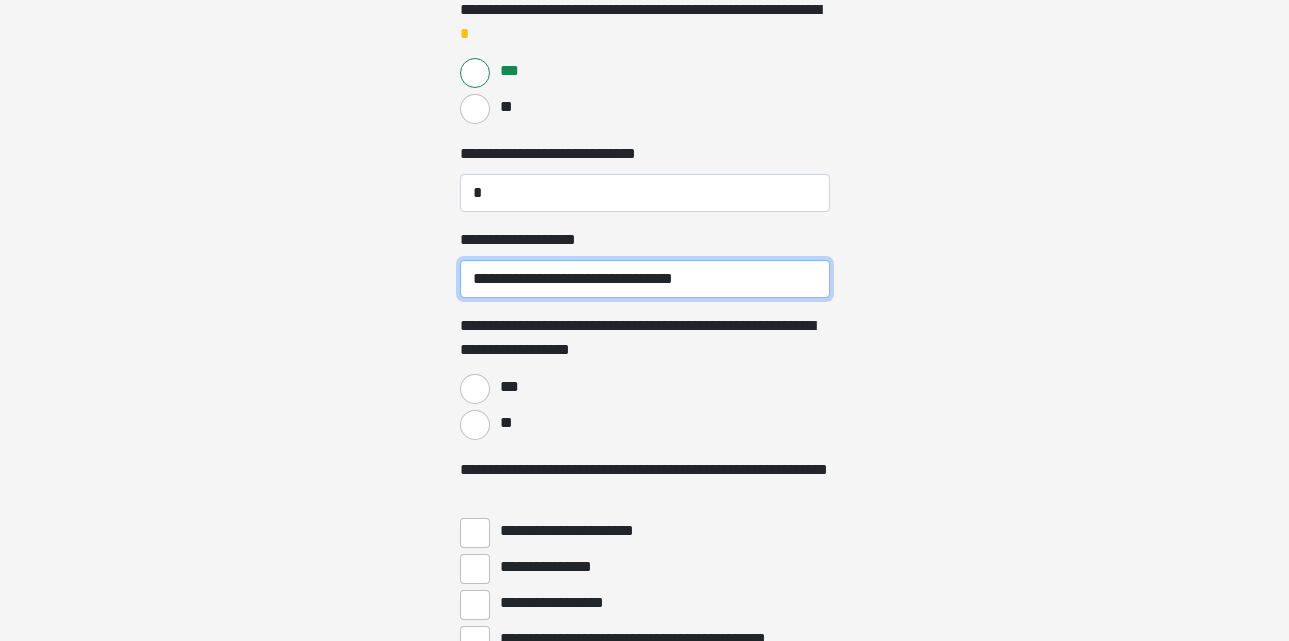 scroll, scrollTop: 2429, scrollLeft: 0, axis: vertical 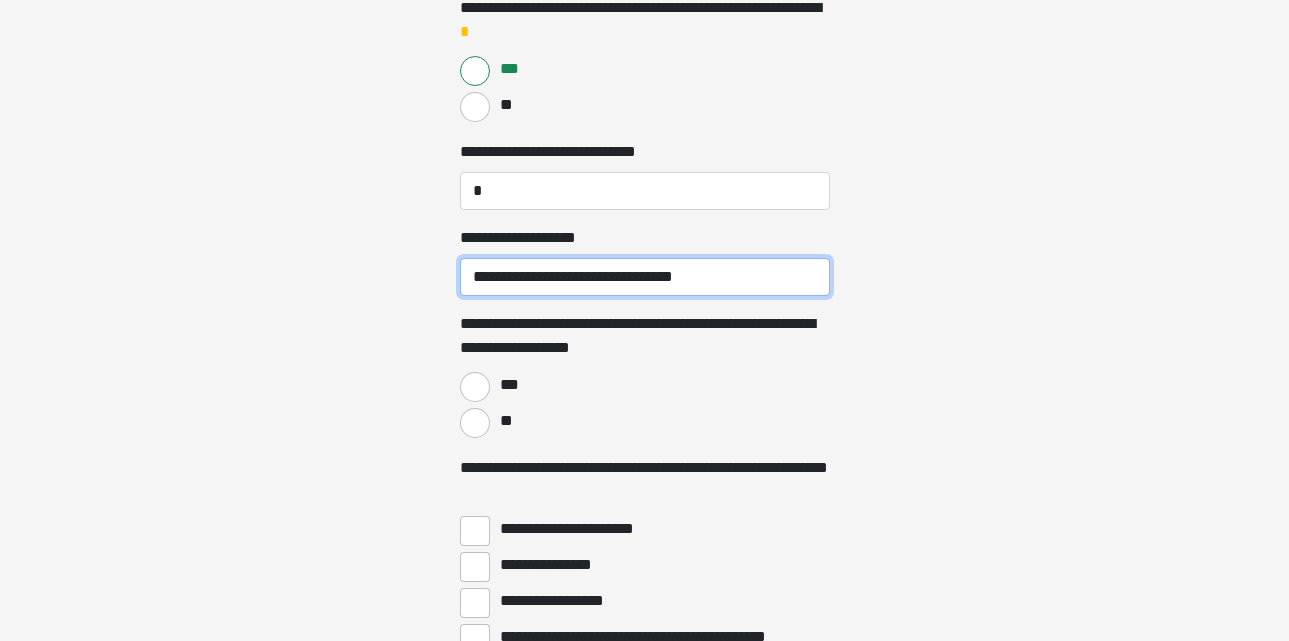 type on "**********" 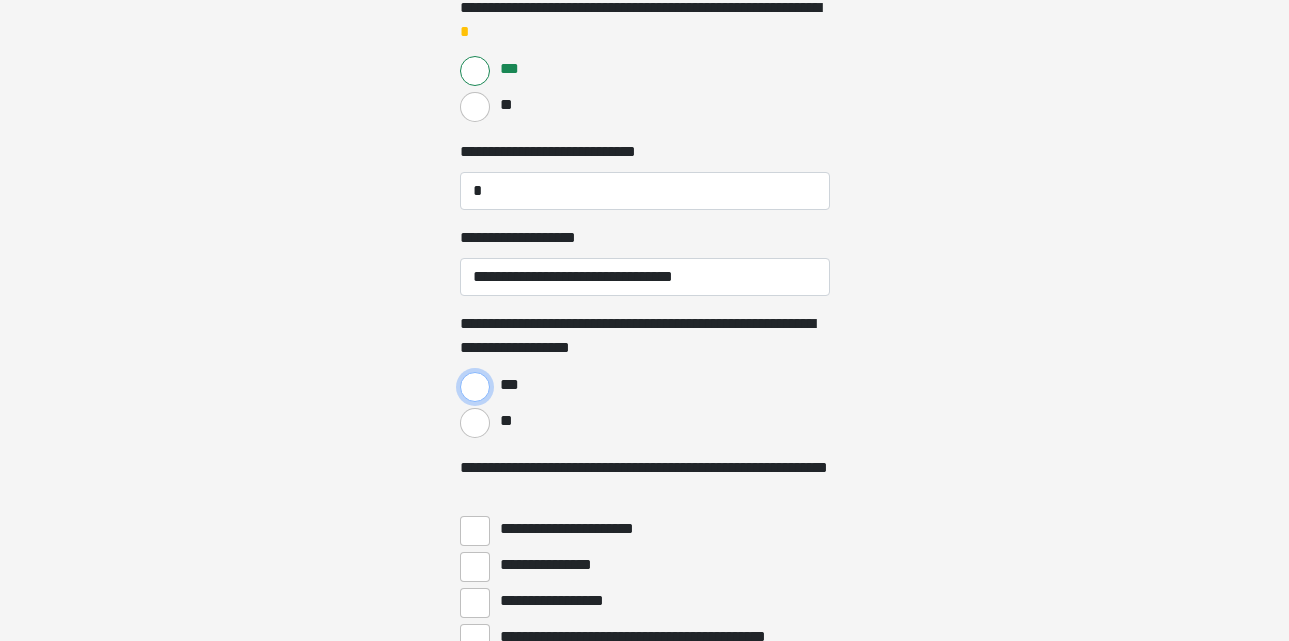 click on "***" at bounding box center [475, 387] 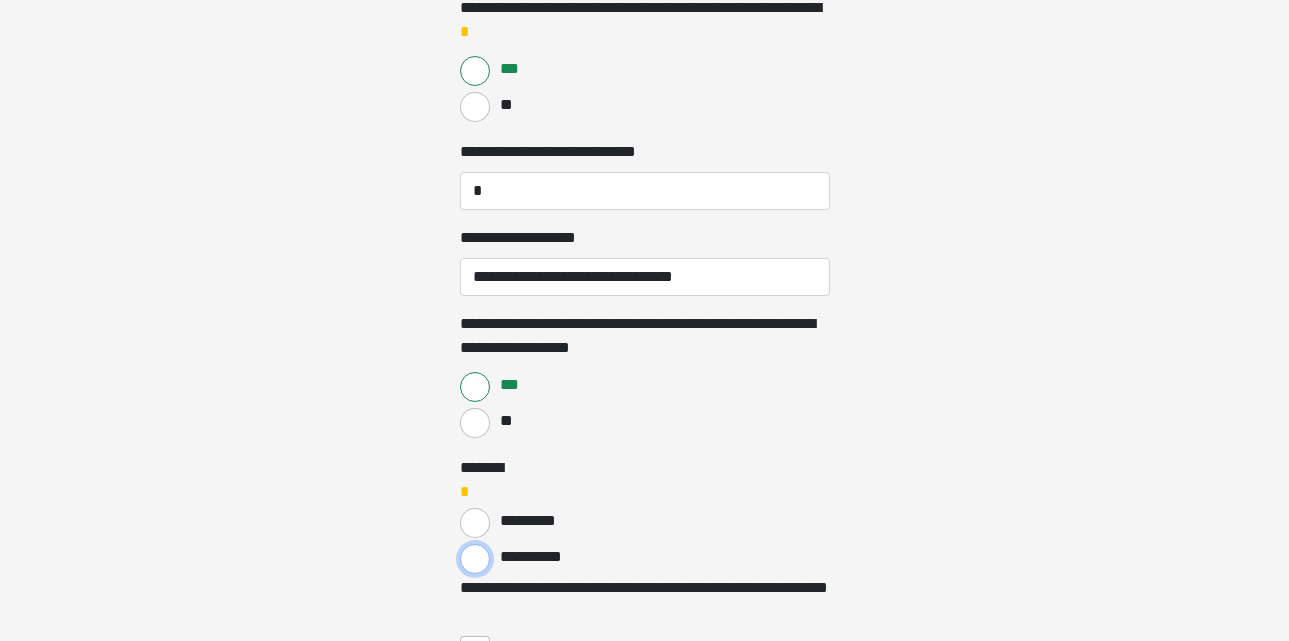 click on "**********" at bounding box center [475, 559] 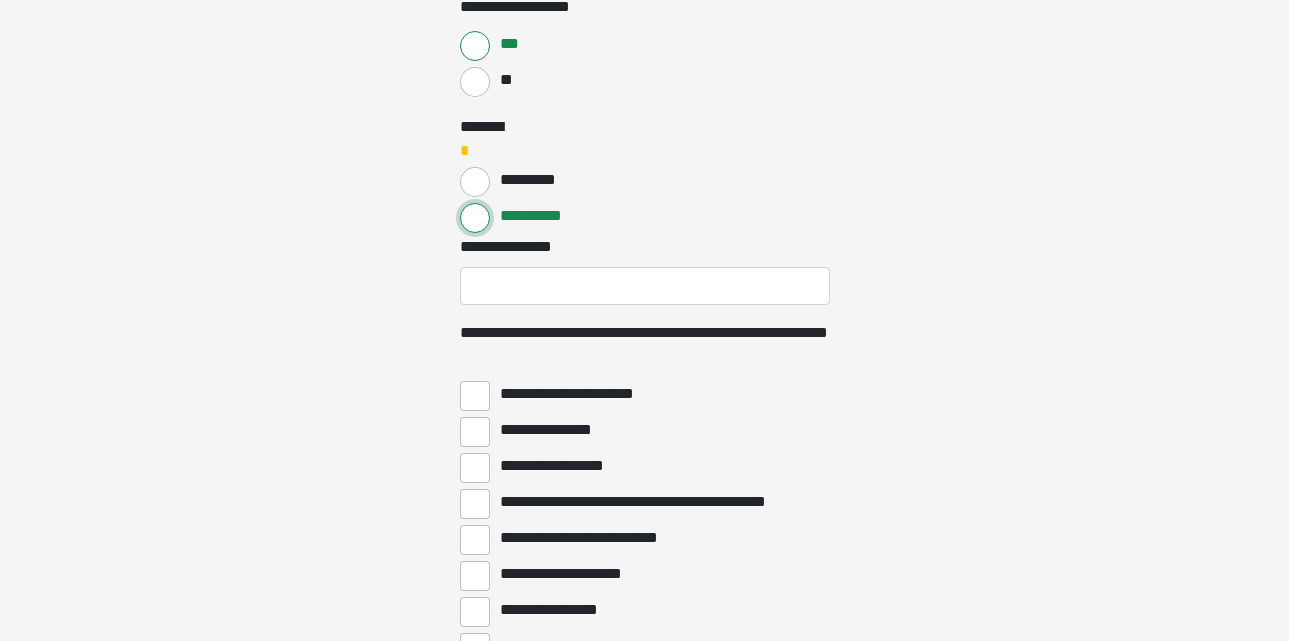 scroll, scrollTop: 2774, scrollLeft: 0, axis: vertical 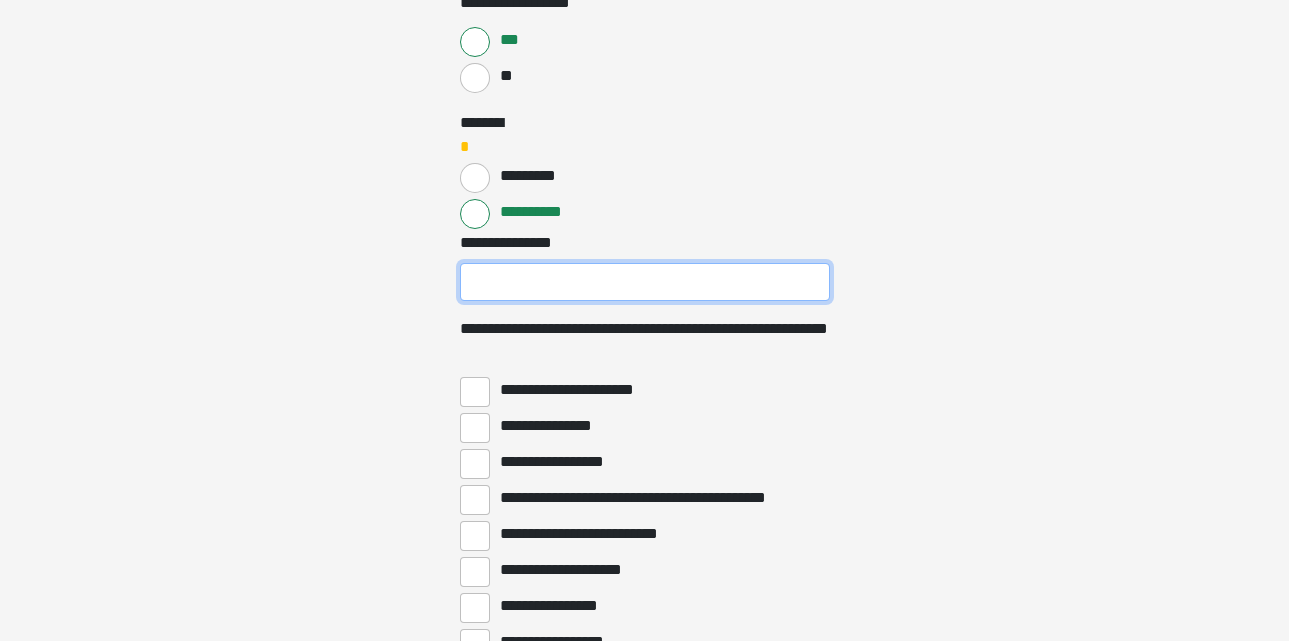click on "**********" at bounding box center (645, 282) 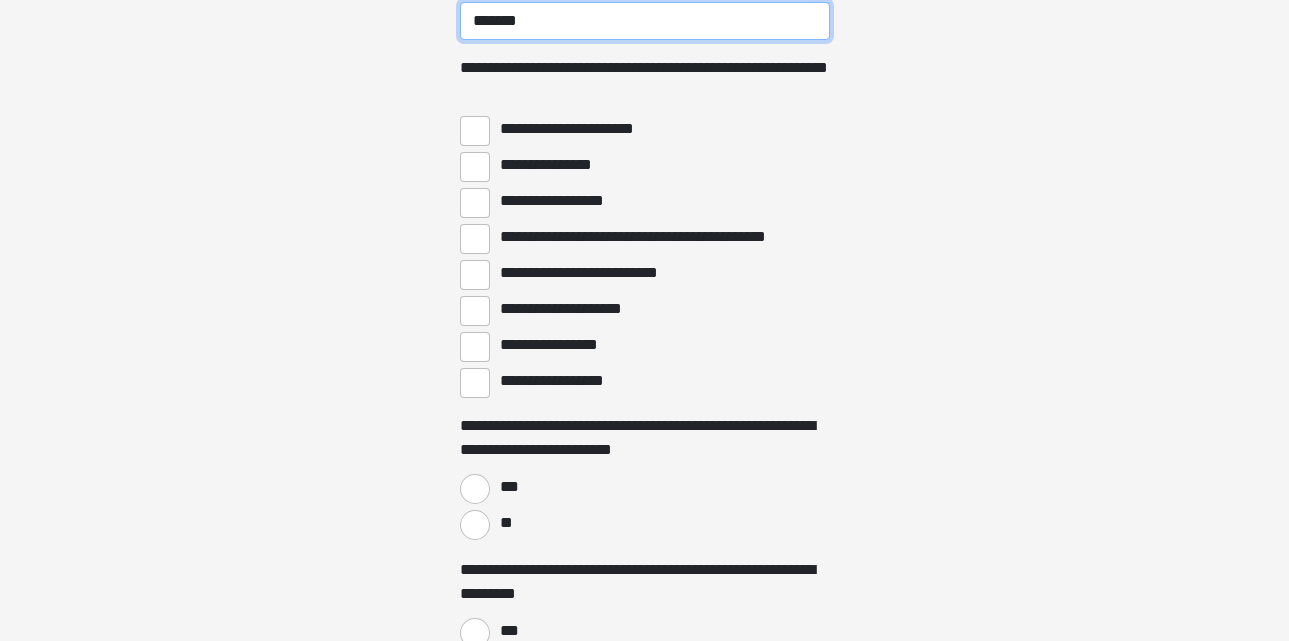 scroll, scrollTop: 3065, scrollLeft: 0, axis: vertical 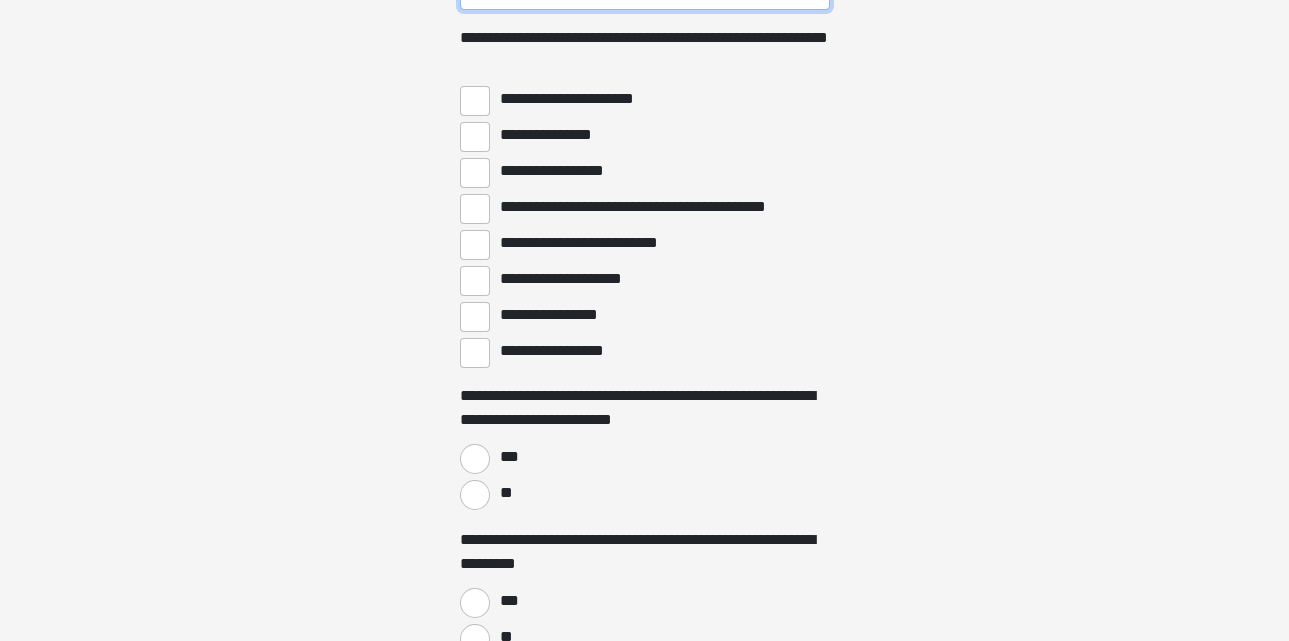 type on "*******" 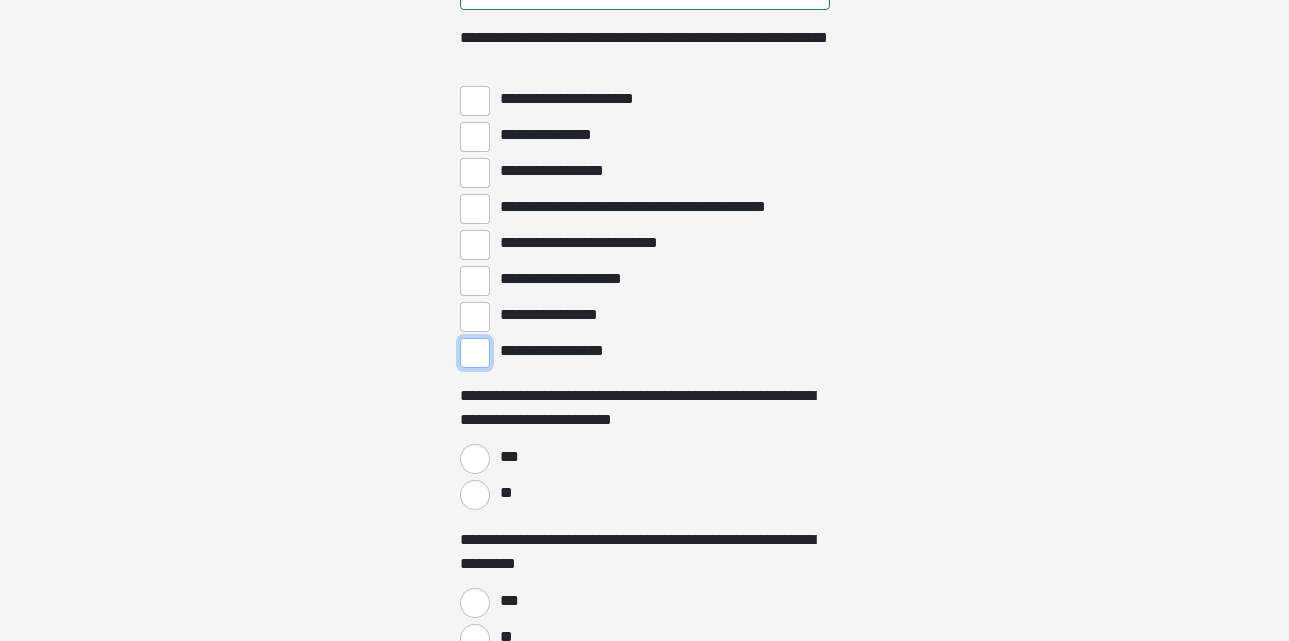 click on "**********" at bounding box center (475, 353) 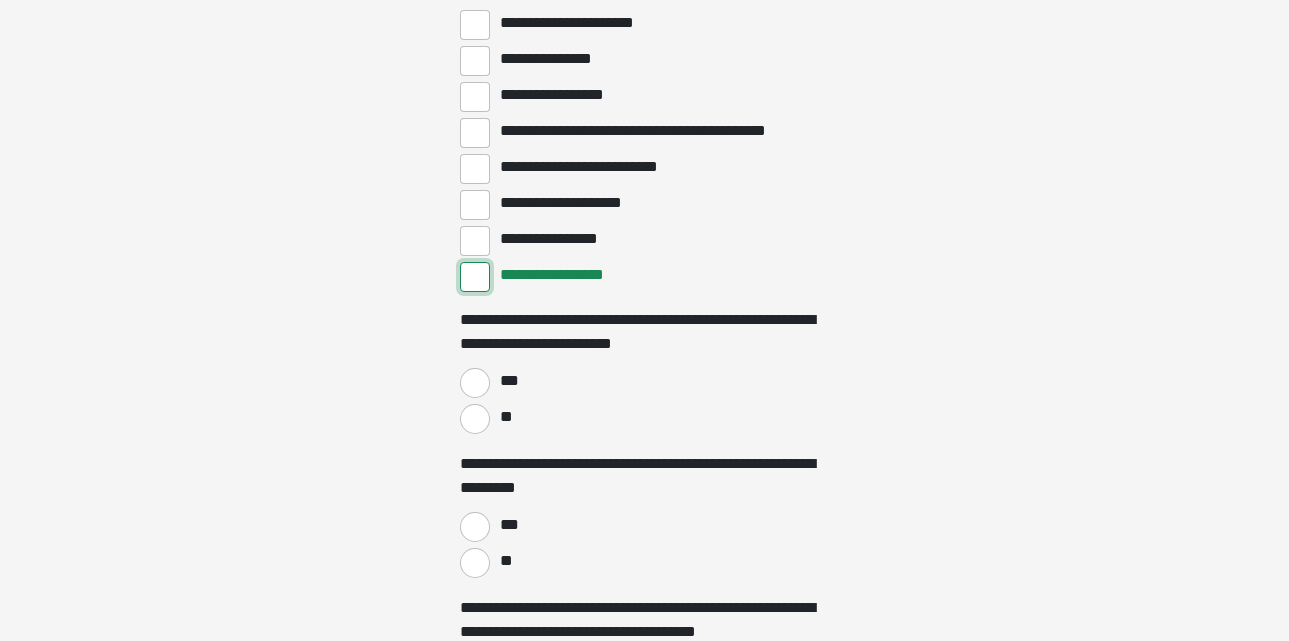 scroll, scrollTop: 3142, scrollLeft: 0, axis: vertical 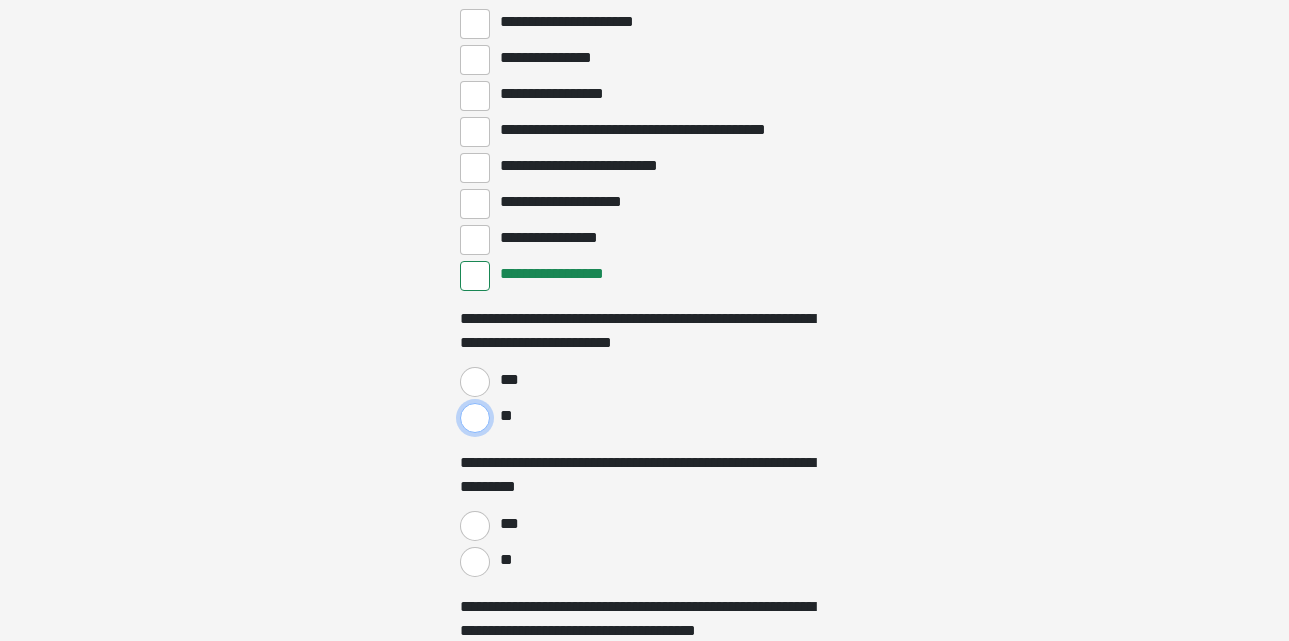 click on "**" at bounding box center [475, 418] 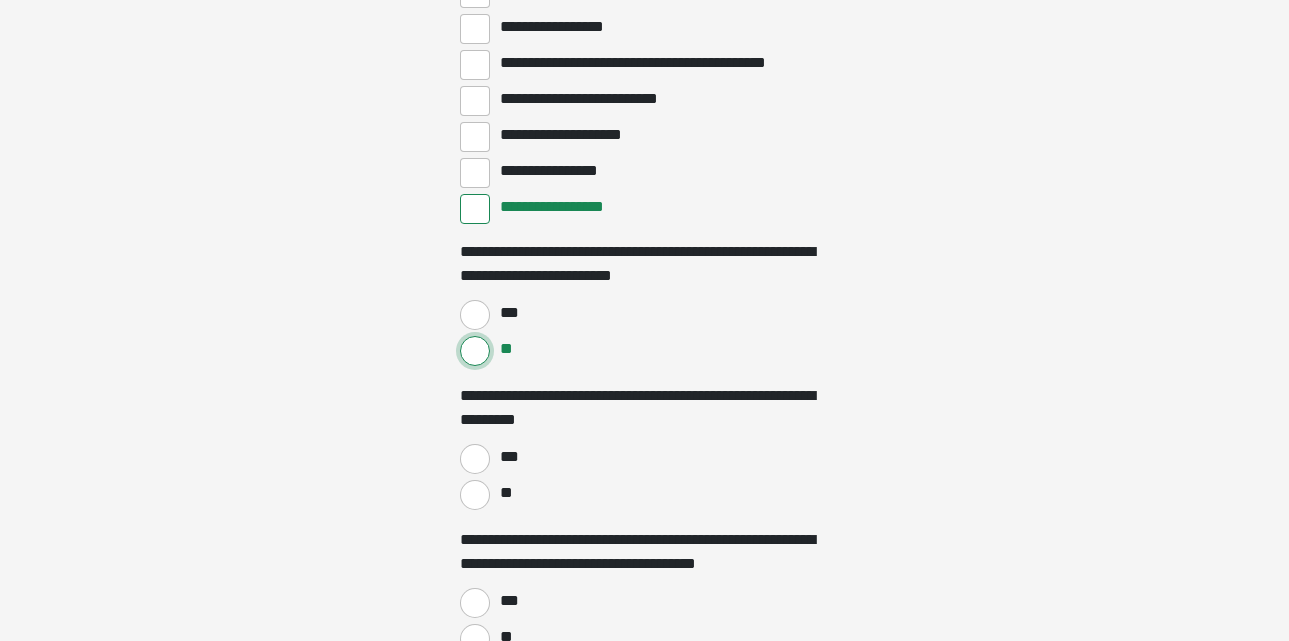 scroll, scrollTop: 3249, scrollLeft: 0, axis: vertical 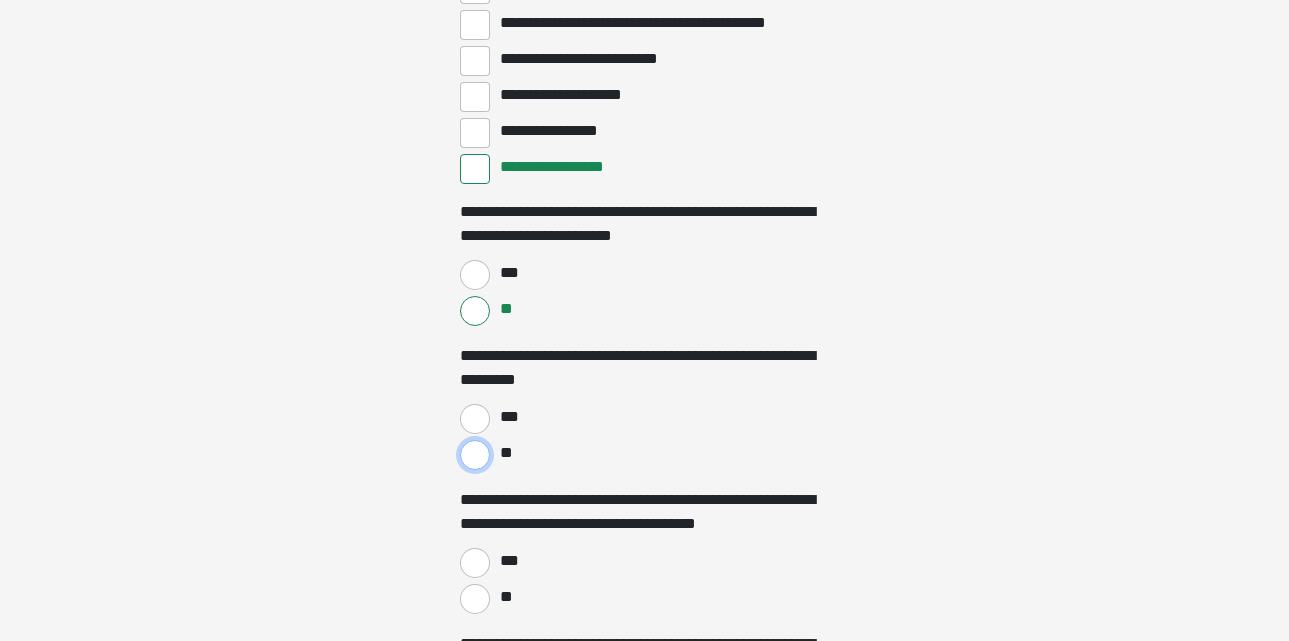 click on "**" at bounding box center [475, 455] 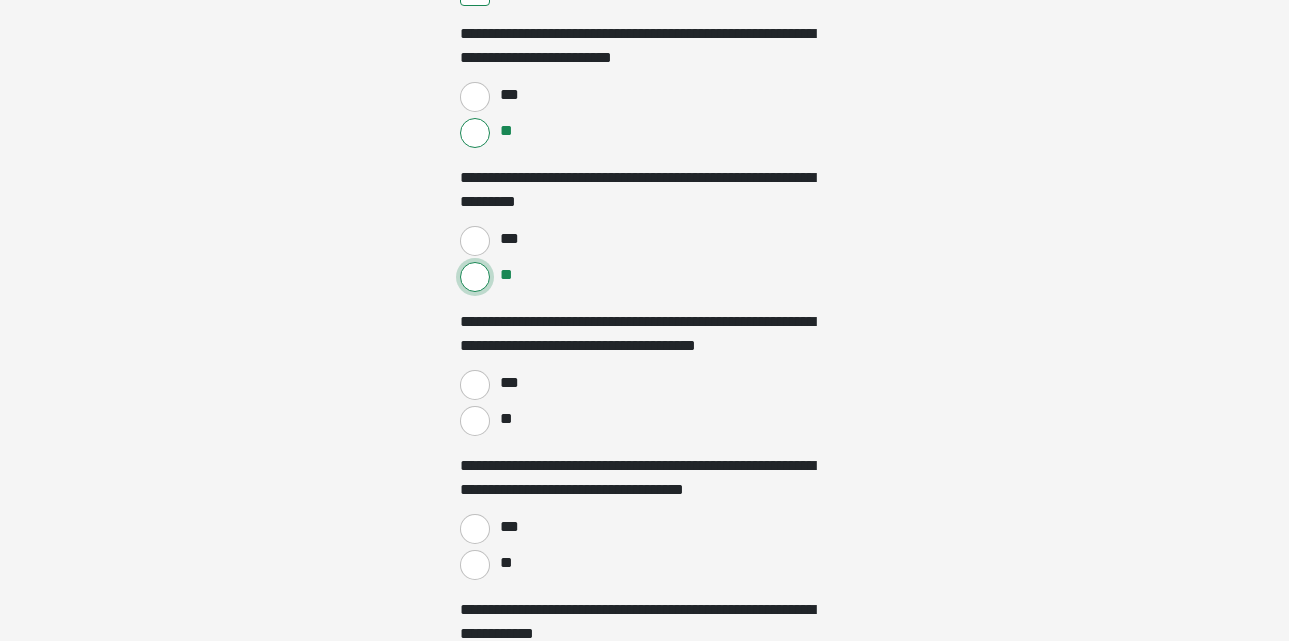 scroll, scrollTop: 3467, scrollLeft: 0, axis: vertical 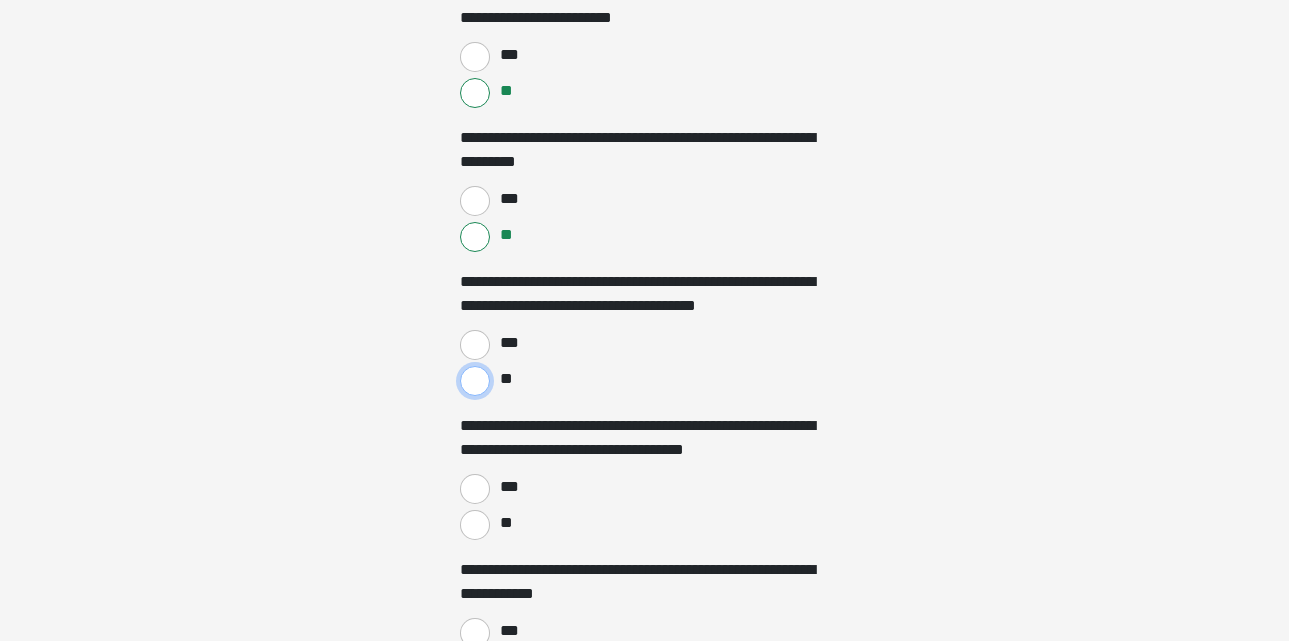 click on "**" at bounding box center [475, 381] 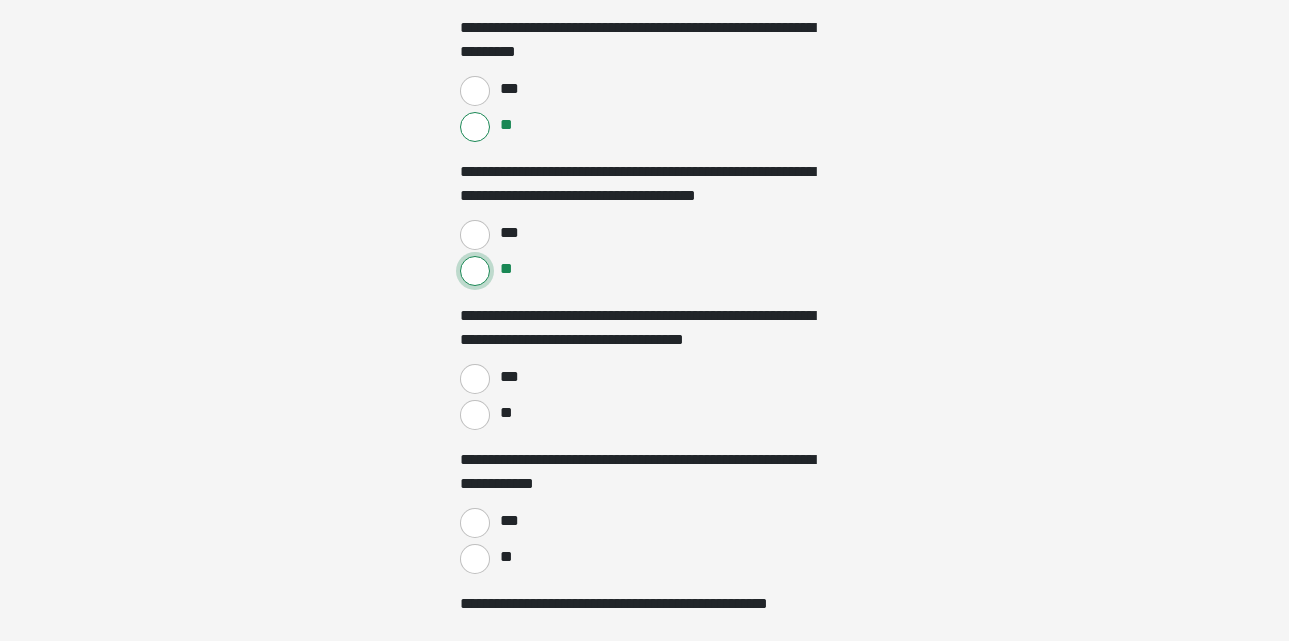 scroll, scrollTop: 3635, scrollLeft: 0, axis: vertical 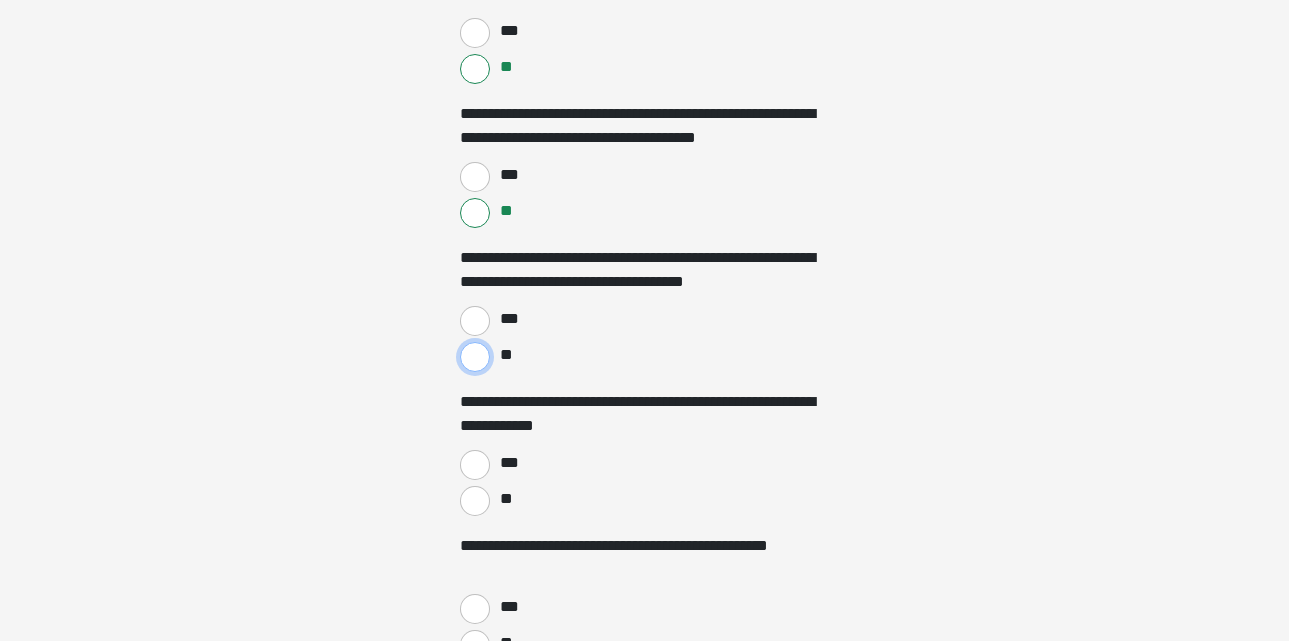 click on "**" at bounding box center [475, 357] 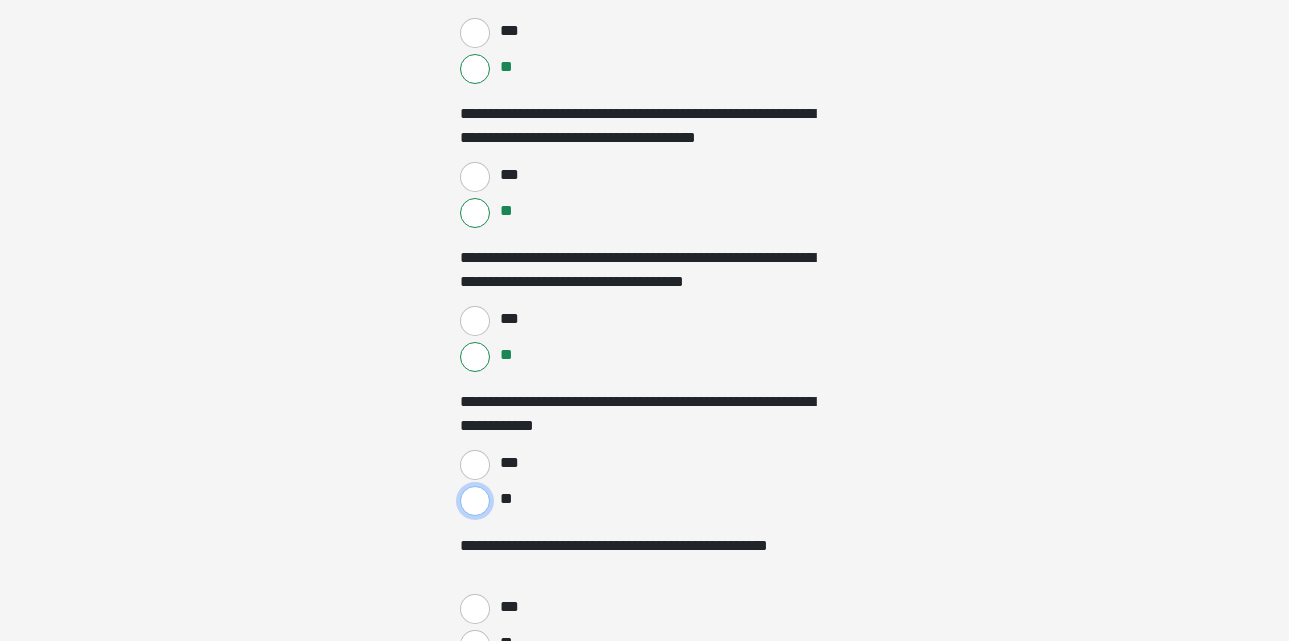 click on "**" at bounding box center (475, 501) 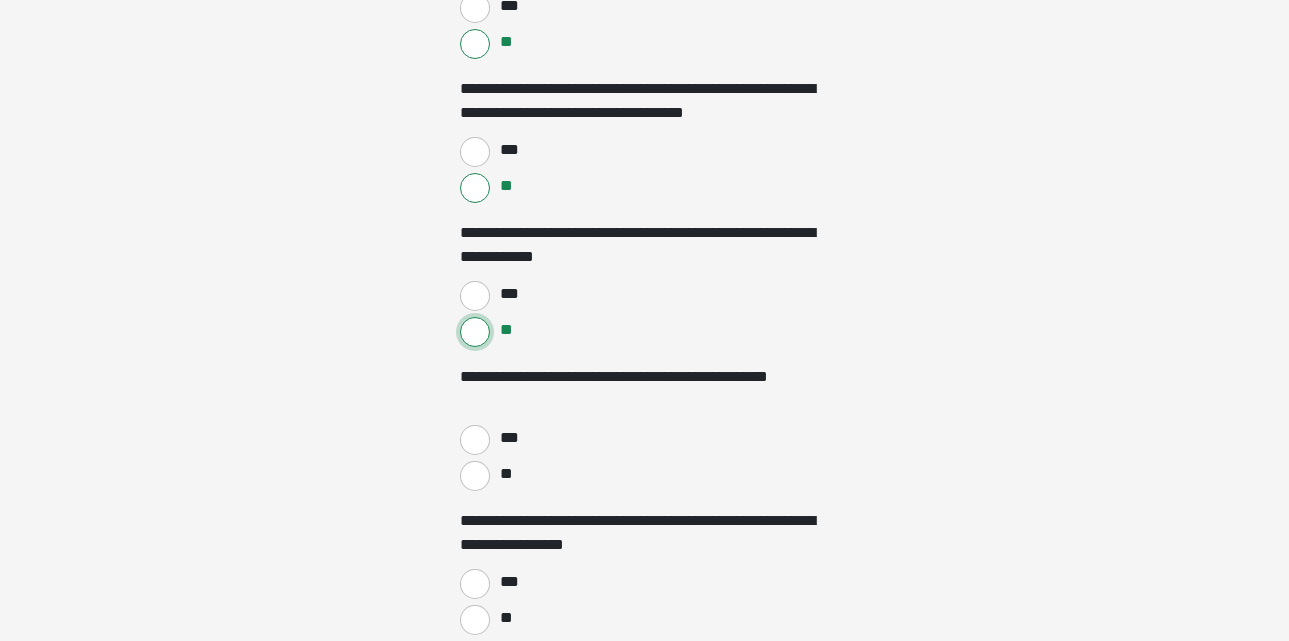 scroll, scrollTop: 3807, scrollLeft: 0, axis: vertical 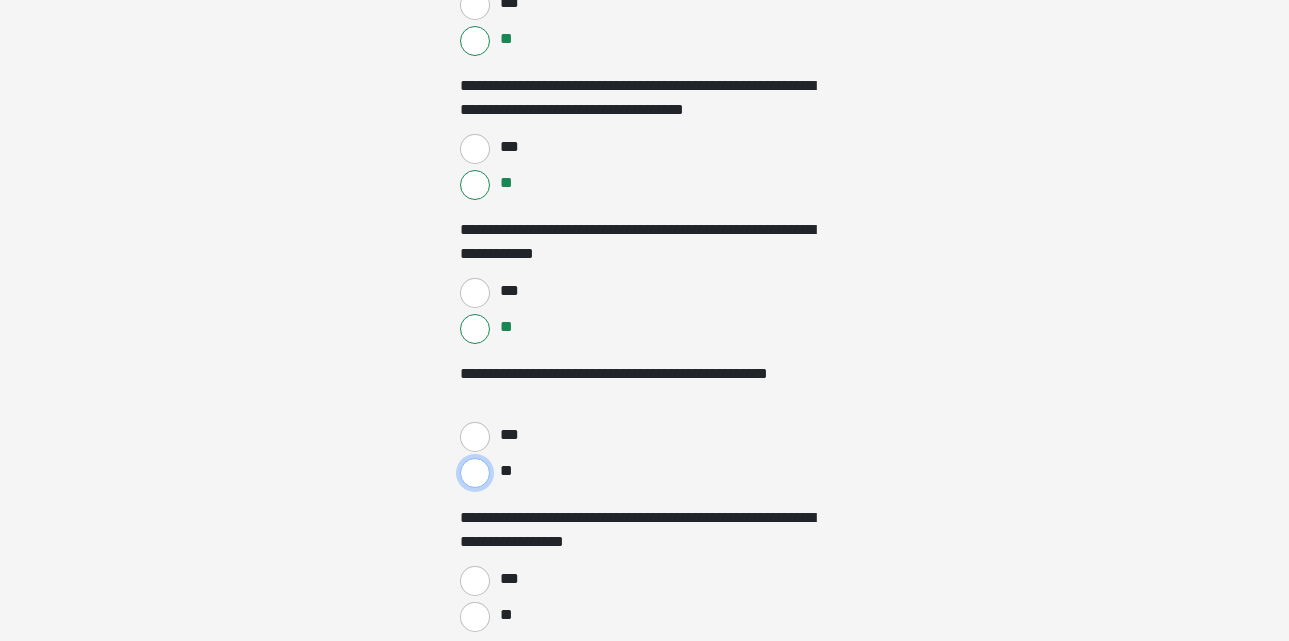 click on "**" at bounding box center [475, 473] 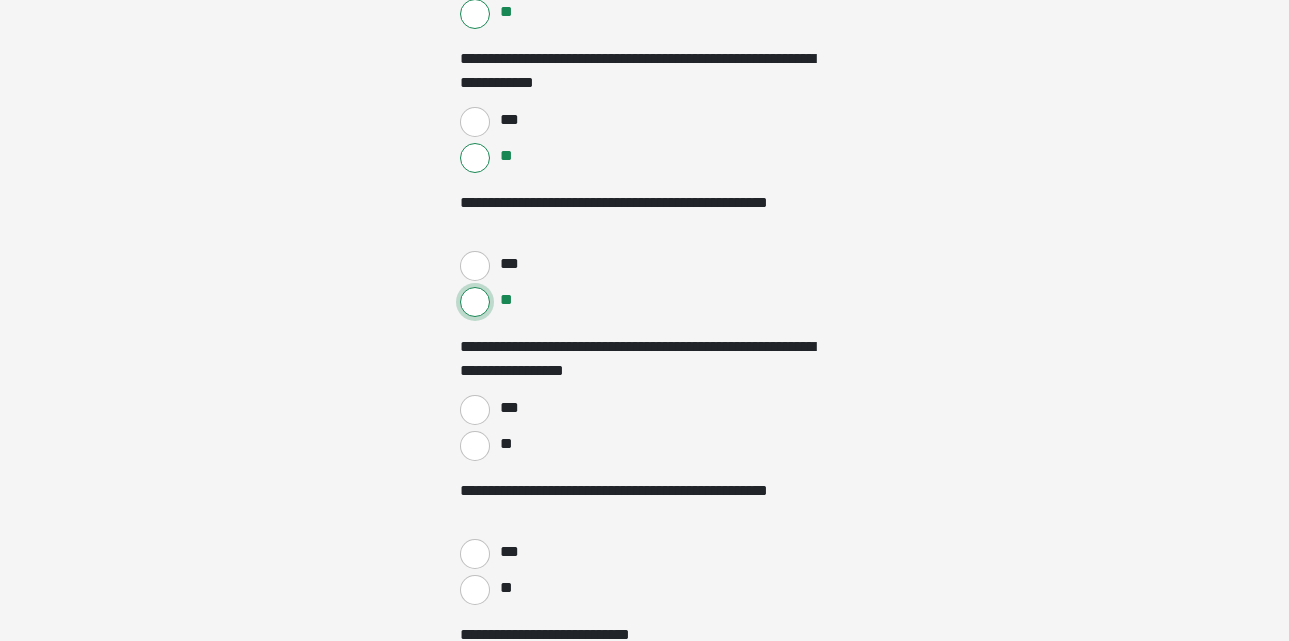 scroll, scrollTop: 3994, scrollLeft: 0, axis: vertical 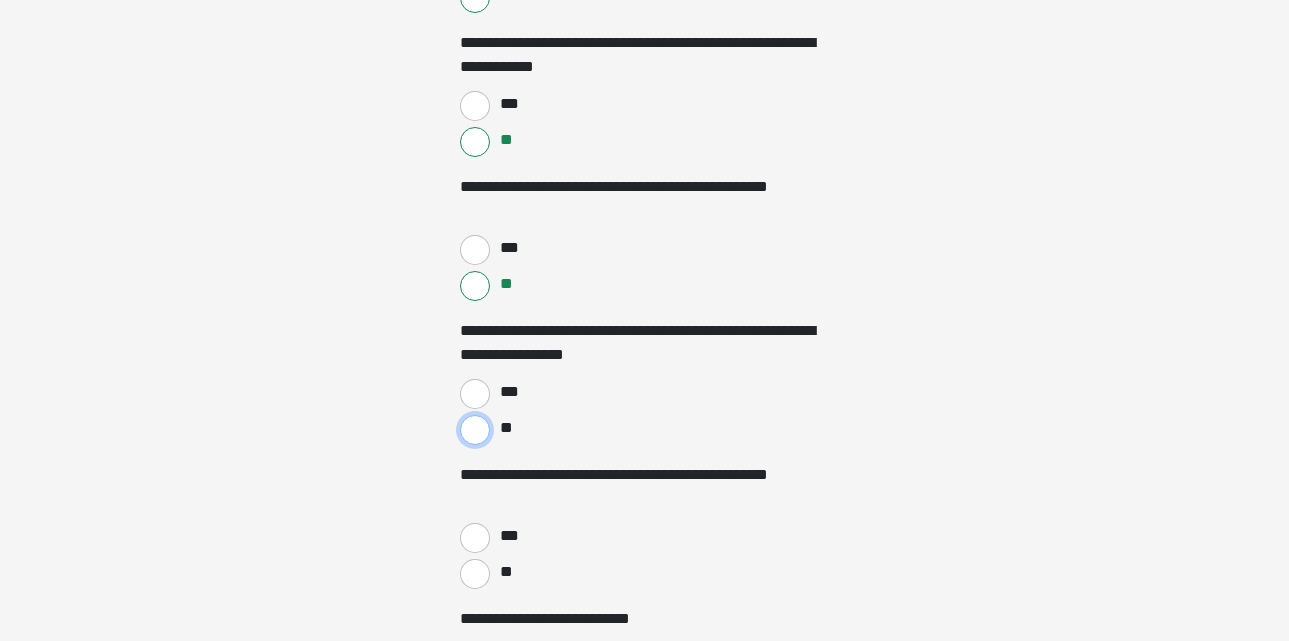click on "**" at bounding box center (475, 430) 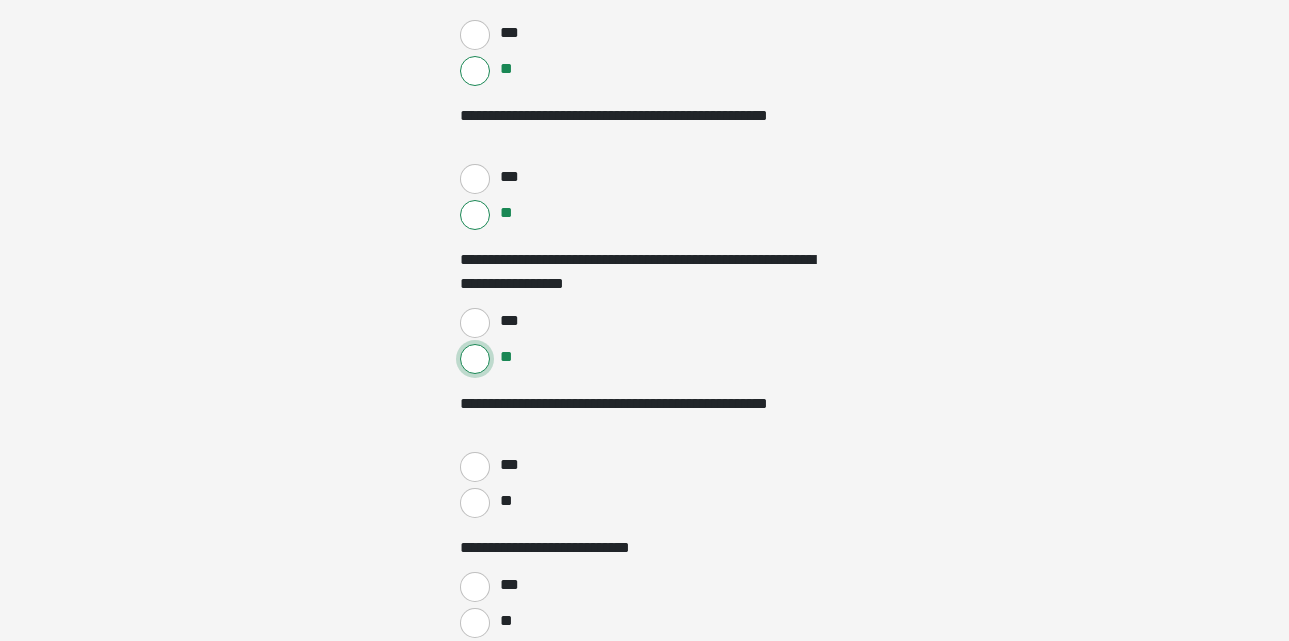 scroll, scrollTop: 4096, scrollLeft: 0, axis: vertical 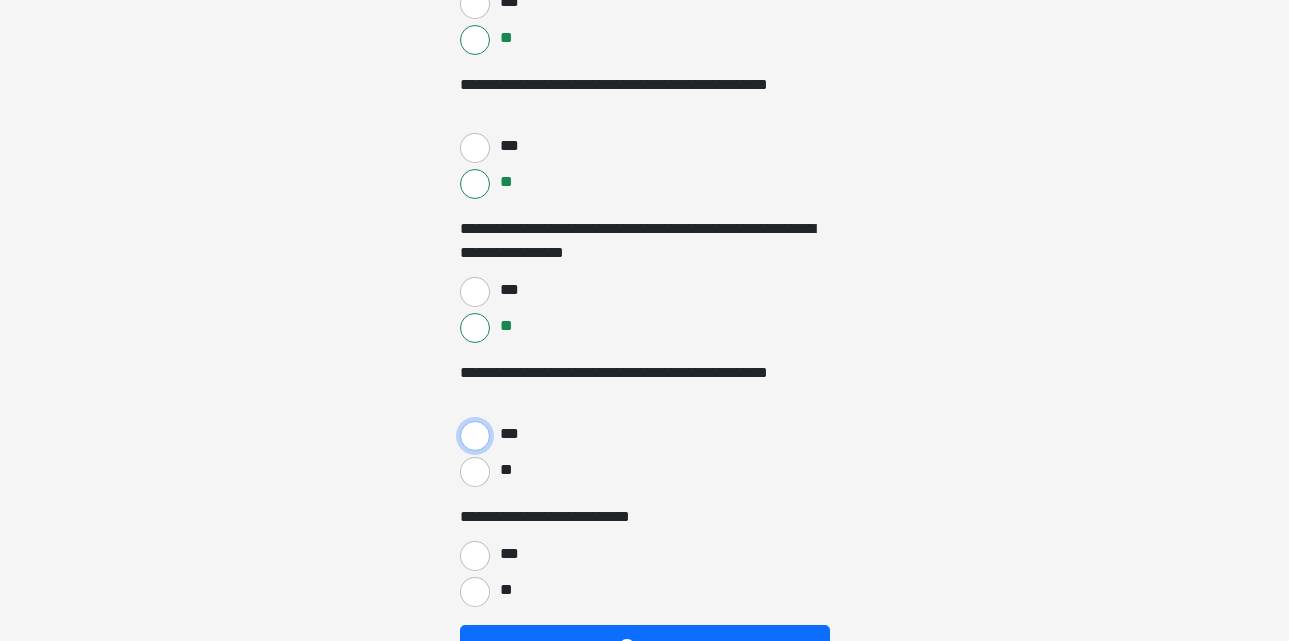 click on "***" at bounding box center [475, 436] 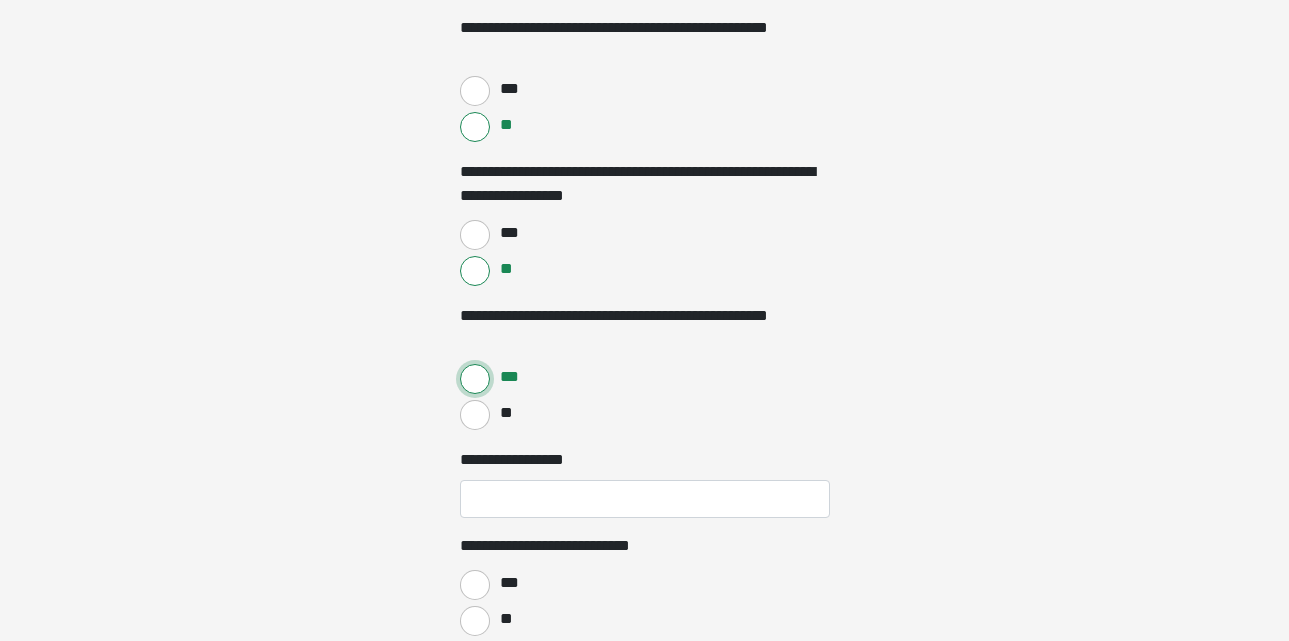 scroll, scrollTop: 4175, scrollLeft: 0, axis: vertical 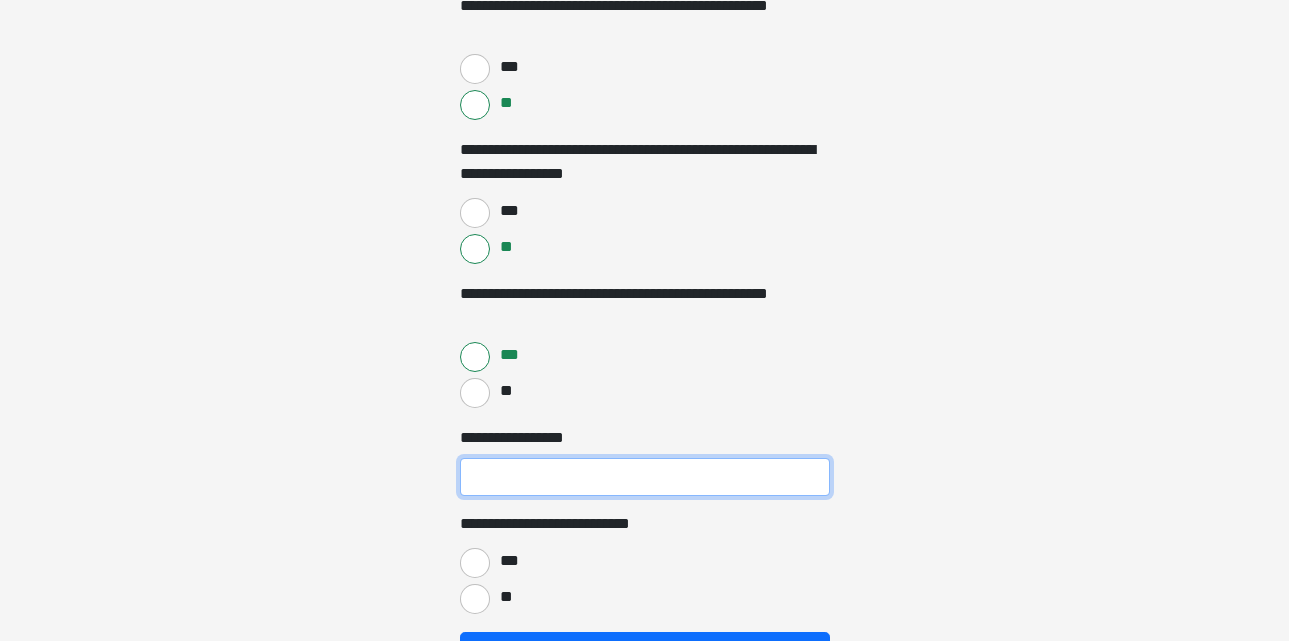 click on "**********" at bounding box center (645, 477) 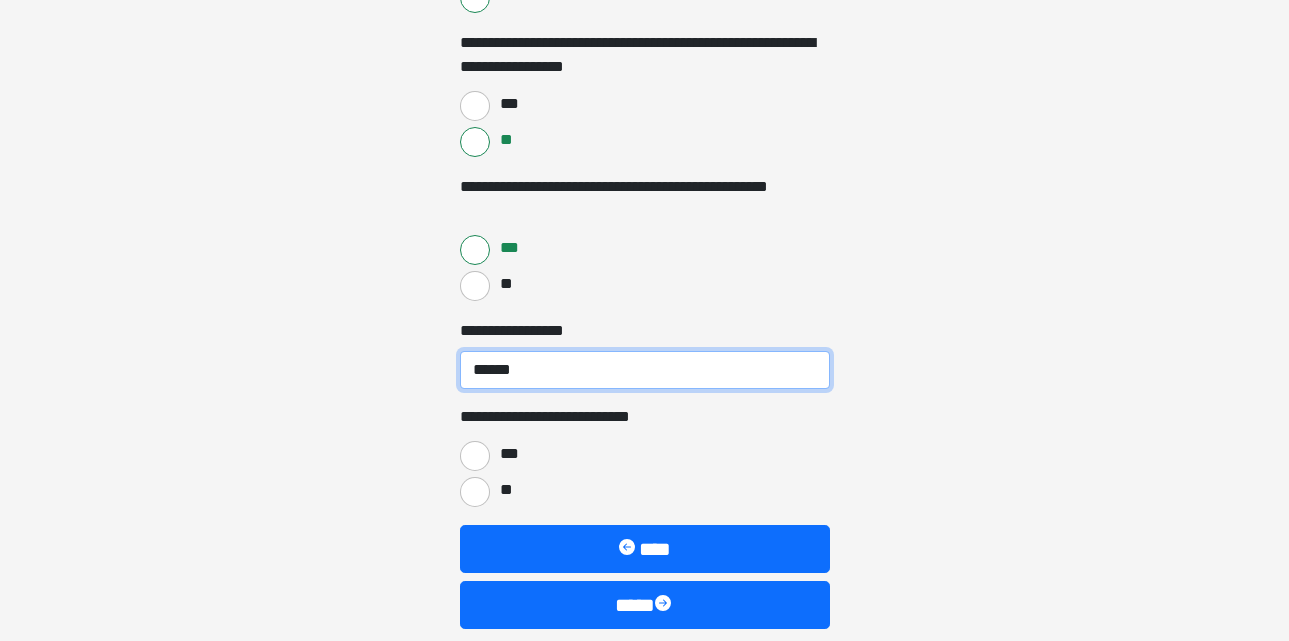 scroll, scrollTop: 4319, scrollLeft: 0, axis: vertical 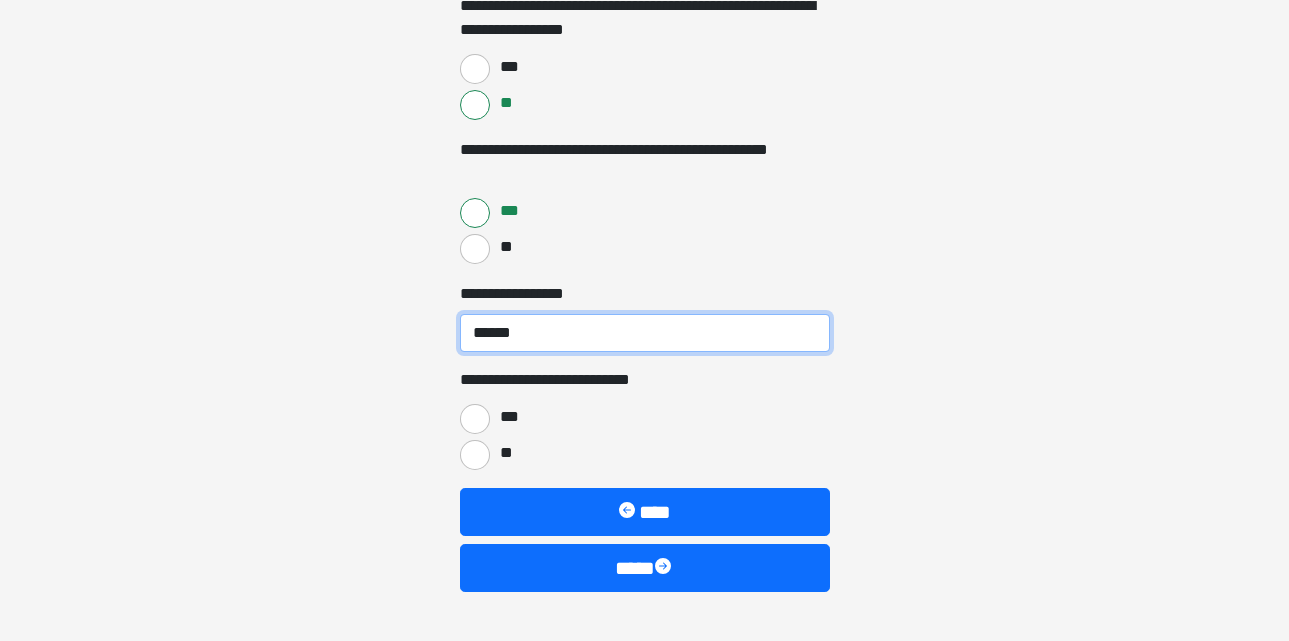 type on "******" 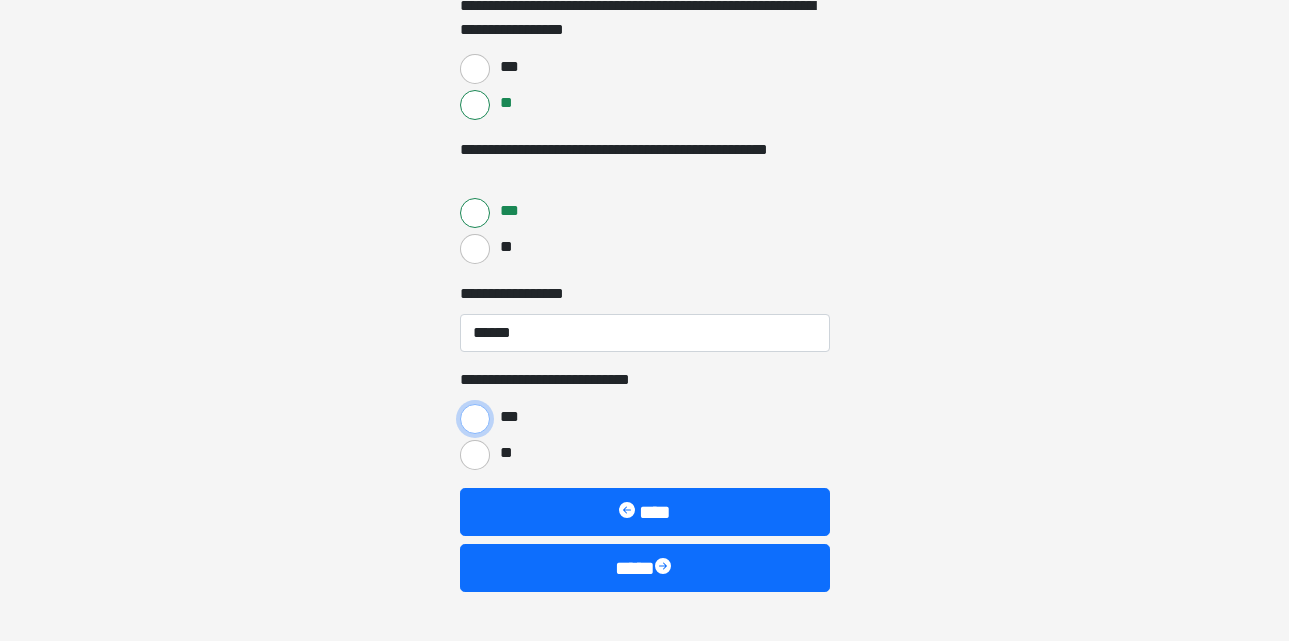 click on "***" at bounding box center (475, 419) 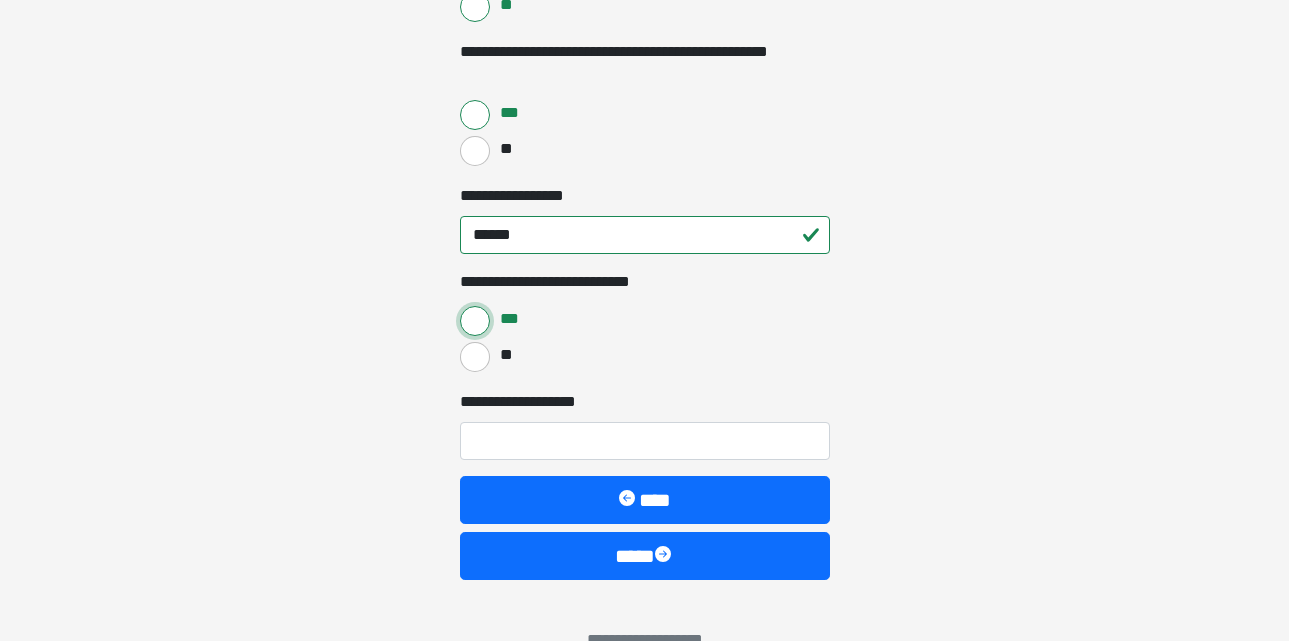 scroll, scrollTop: 4459, scrollLeft: 0, axis: vertical 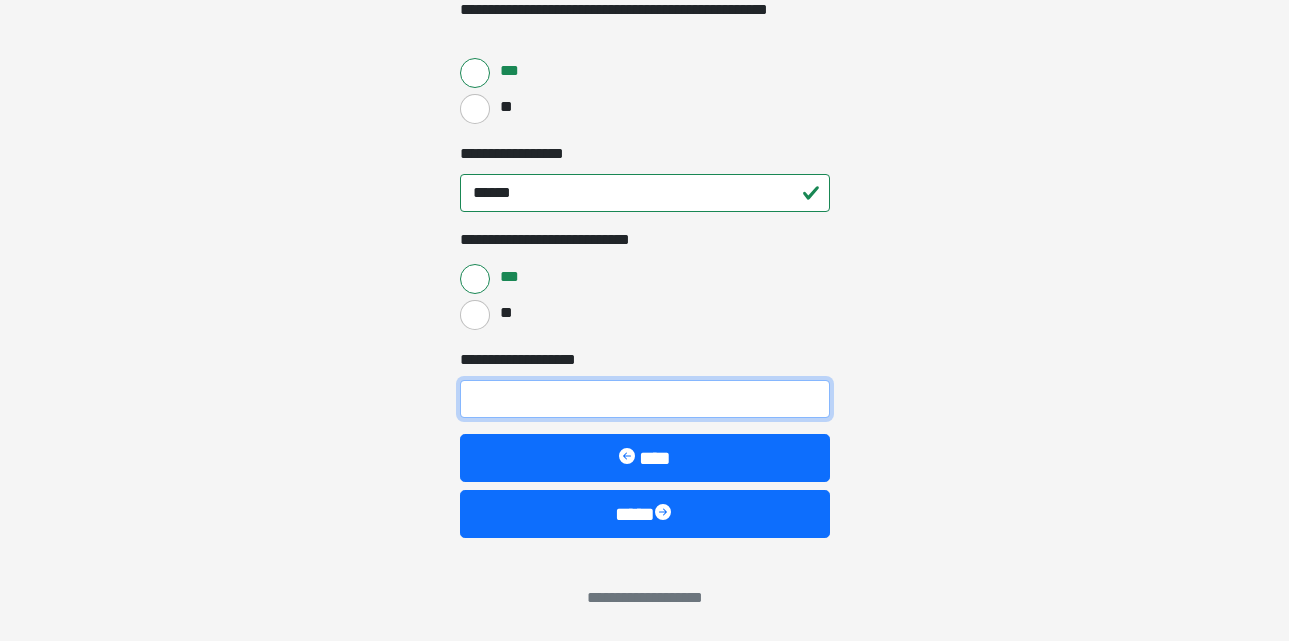 click on "**********" at bounding box center (645, 399) 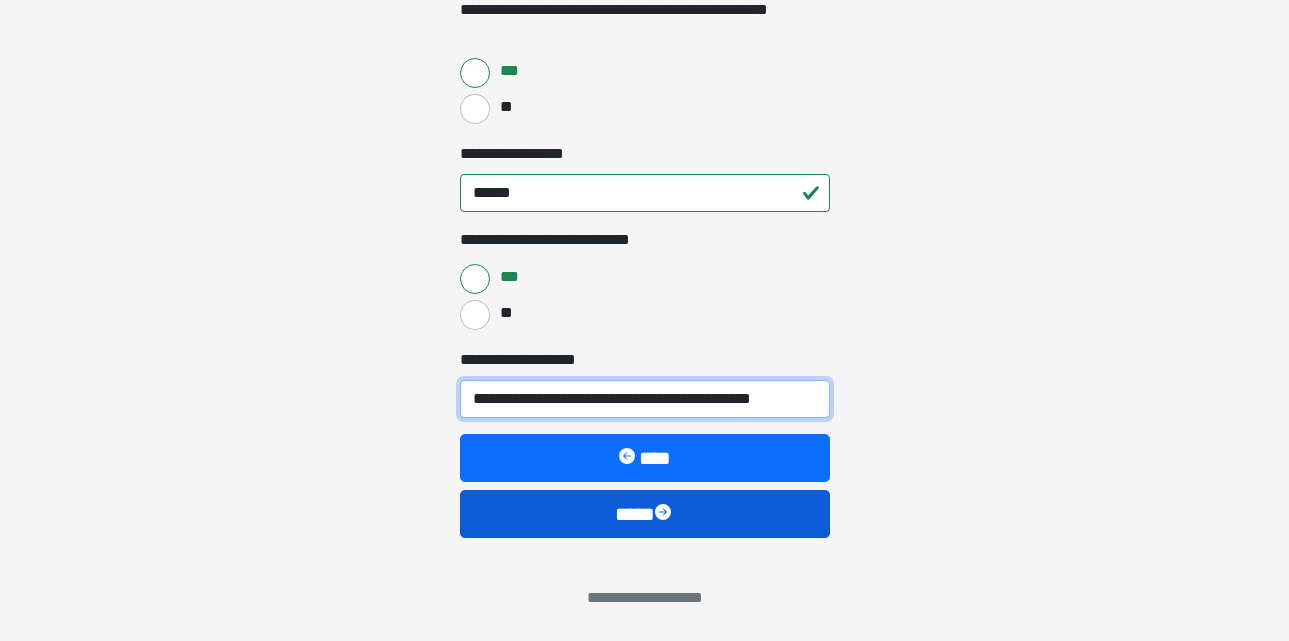 type on "**********" 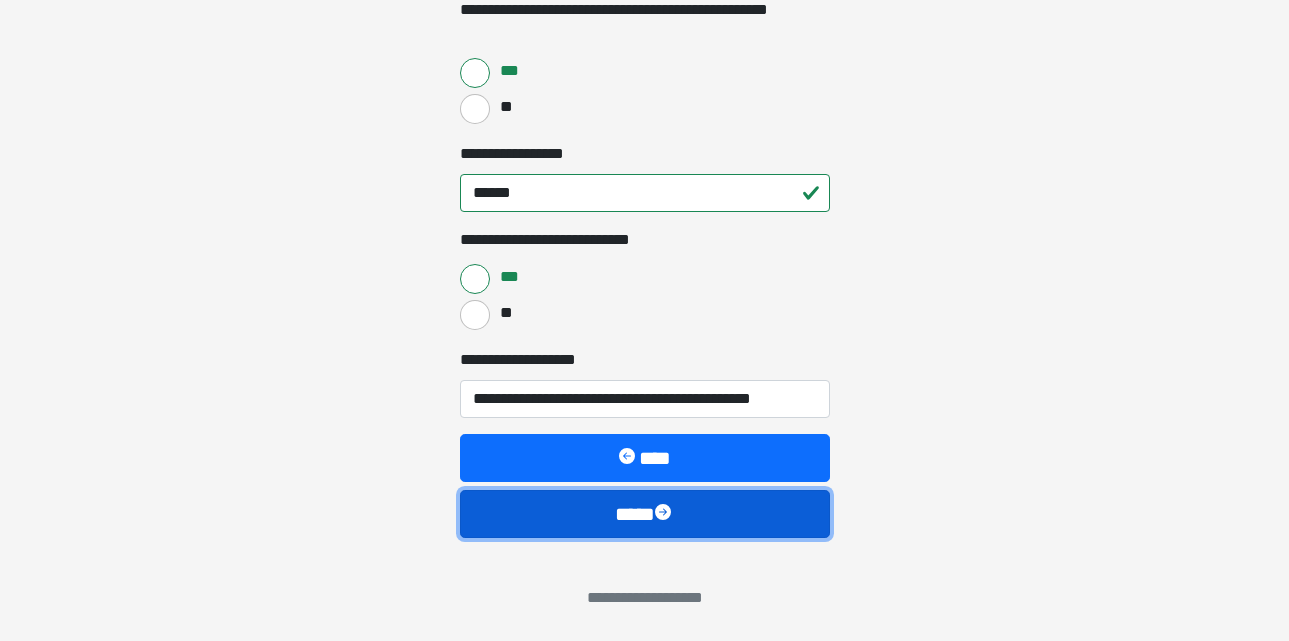 click at bounding box center (665, 514) 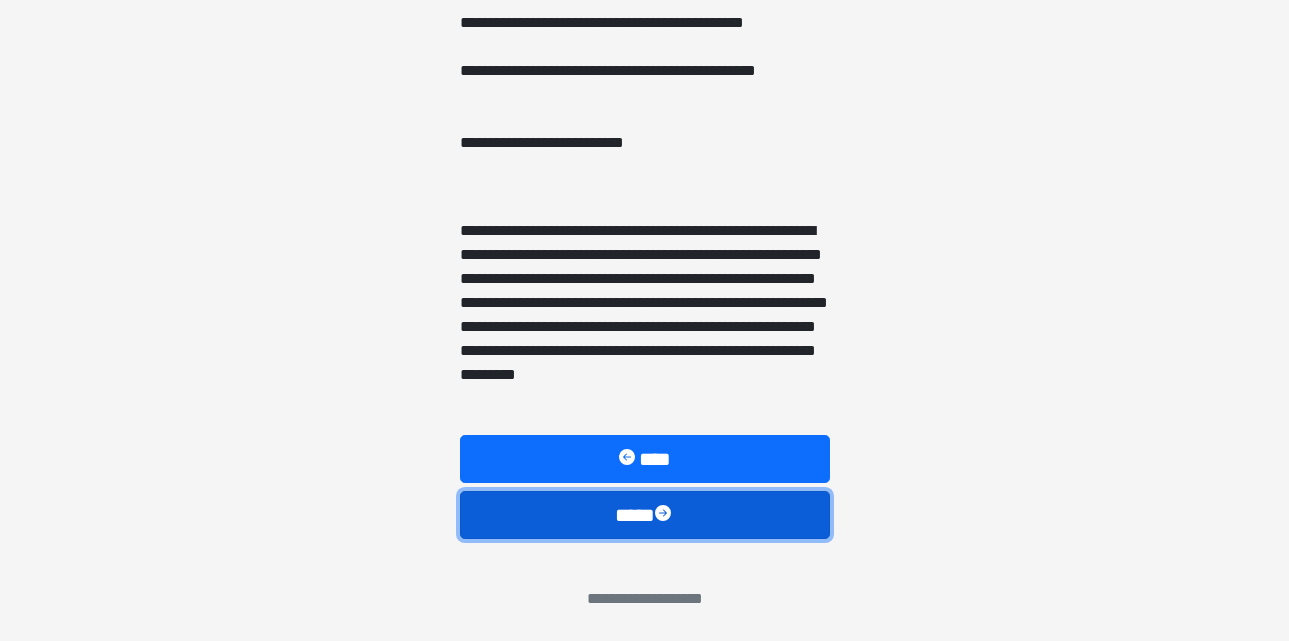 scroll, scrollTop: 1325, scrollLeft: 0, axis: vertical 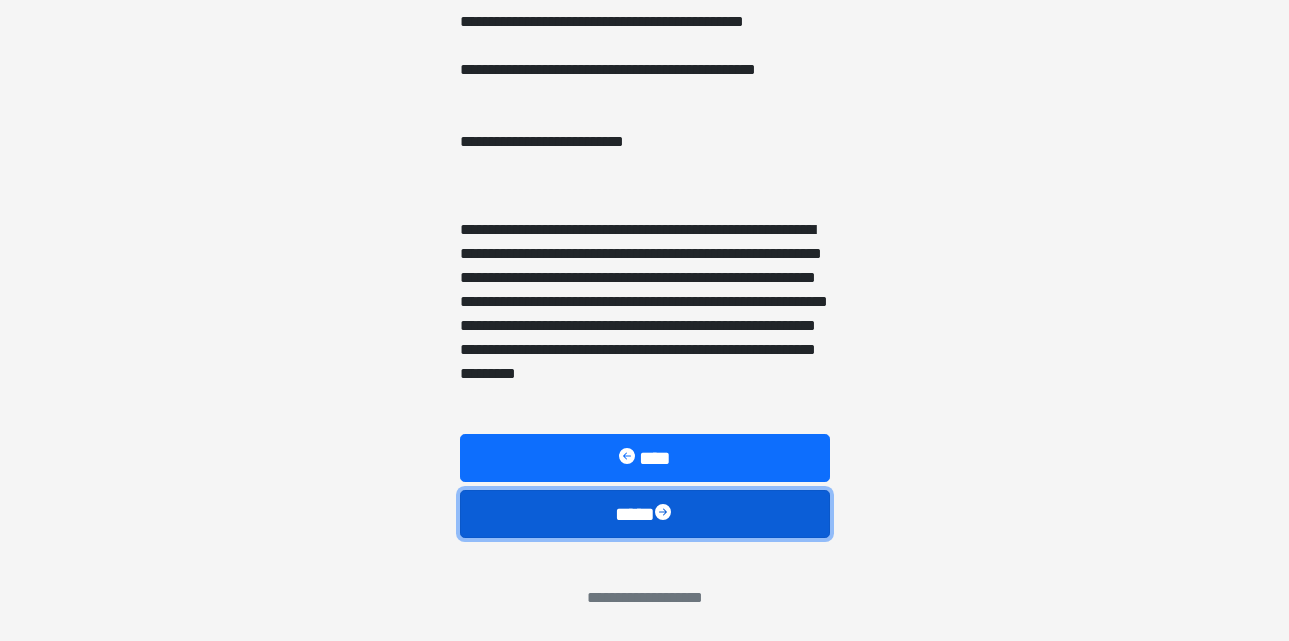 click on "****" at bounding box center [645, 514] 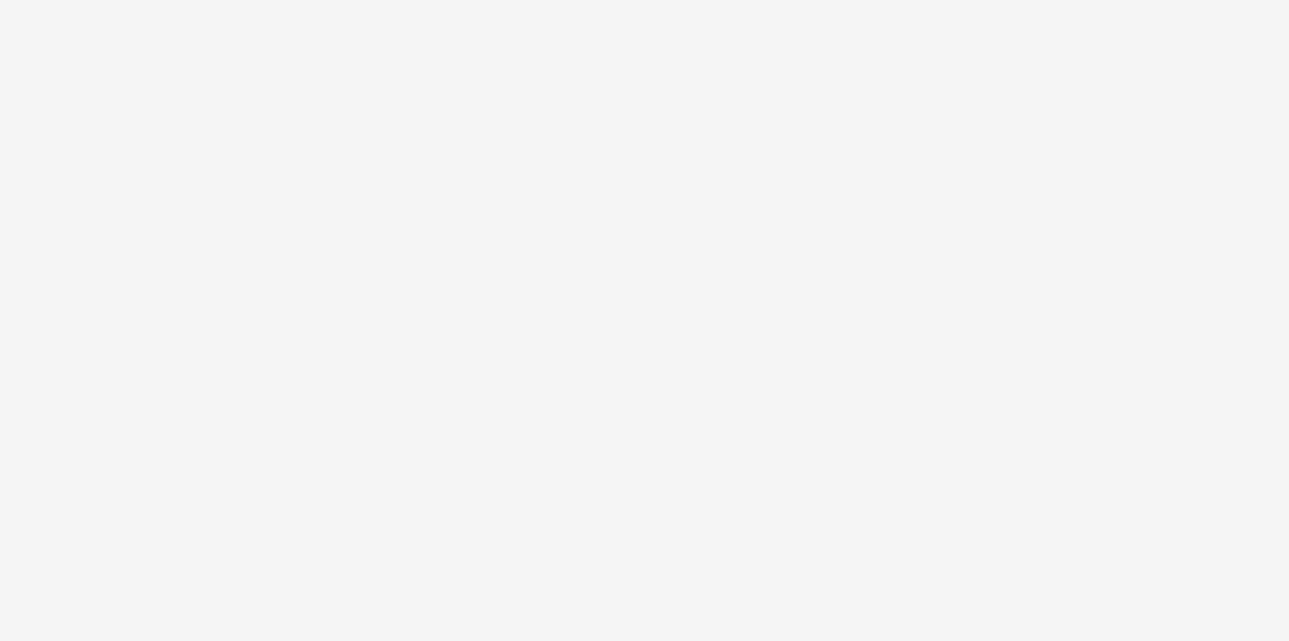 scroll, scrollTop: 123, scrollLeft: 0, axis: vertical 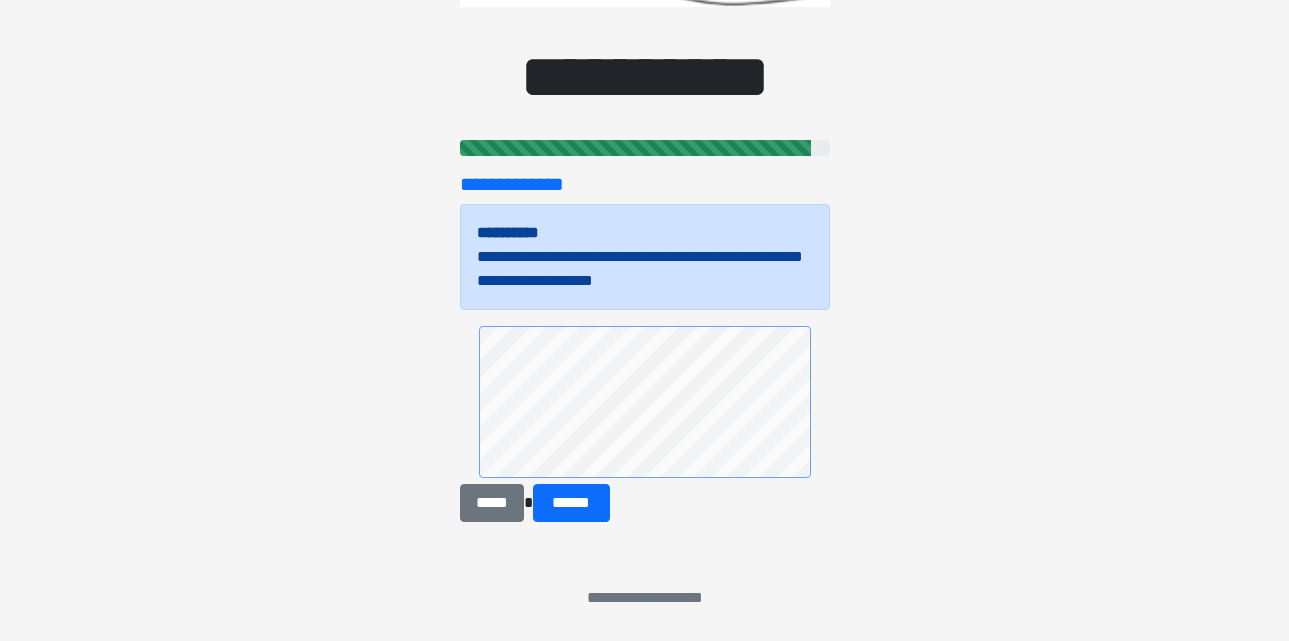 click at bounding box center [645, 405] 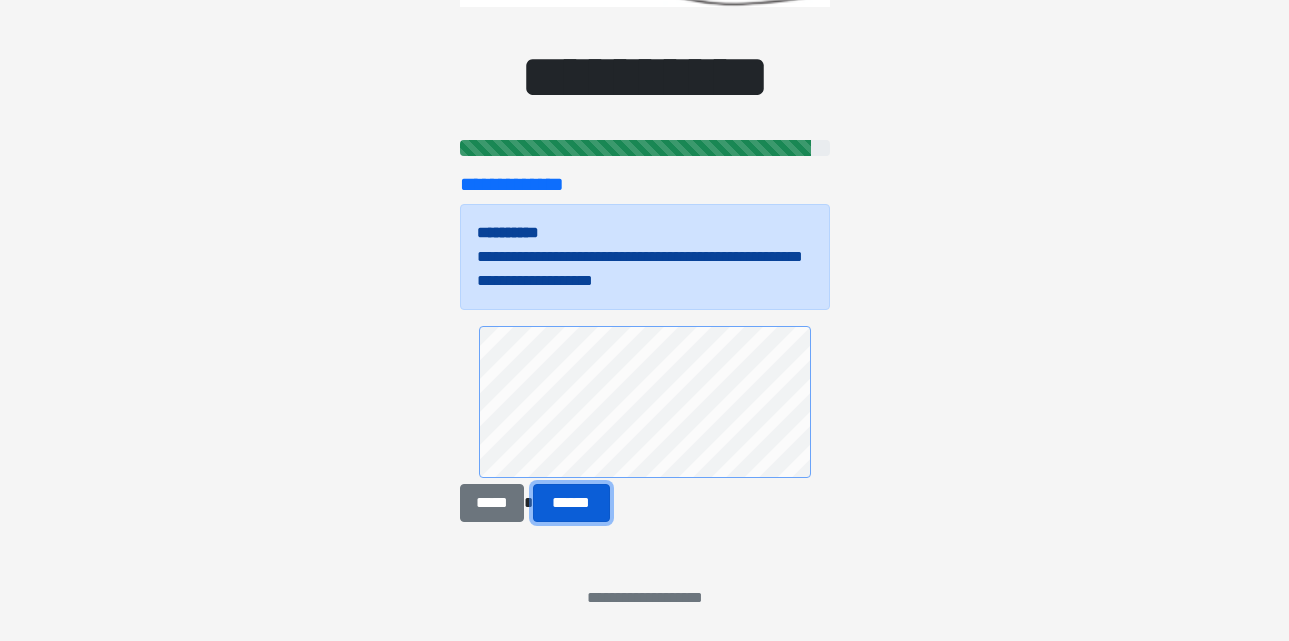 click on "******" at bounding box center (571, 503) 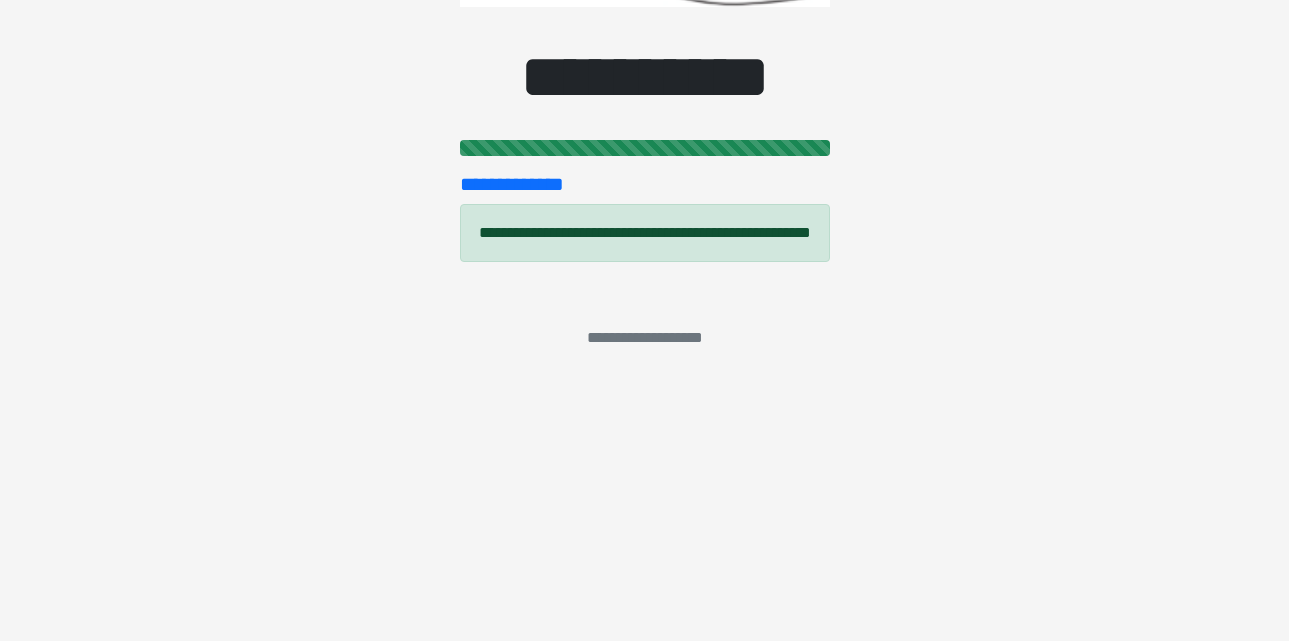scroll, scrollTop: 0, scrollLeft: 0, axis: both 